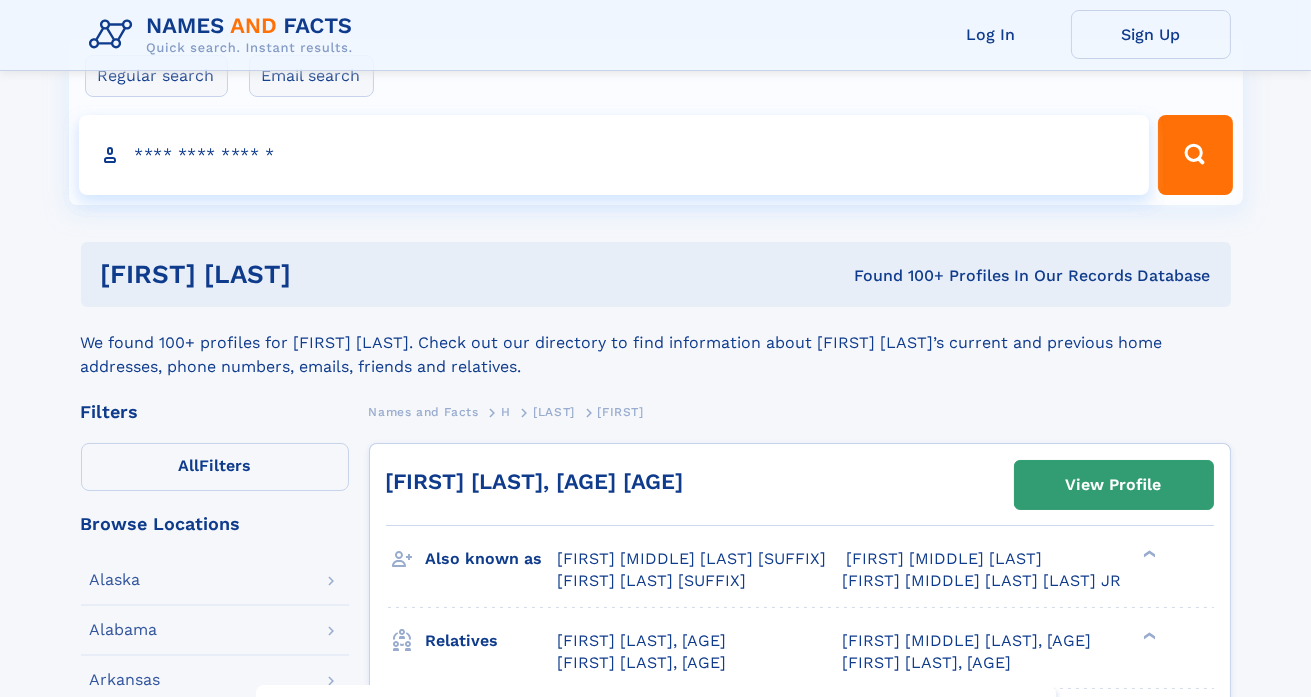 scroll, scrollTop: 0, scrollLeft: 0, axis: both 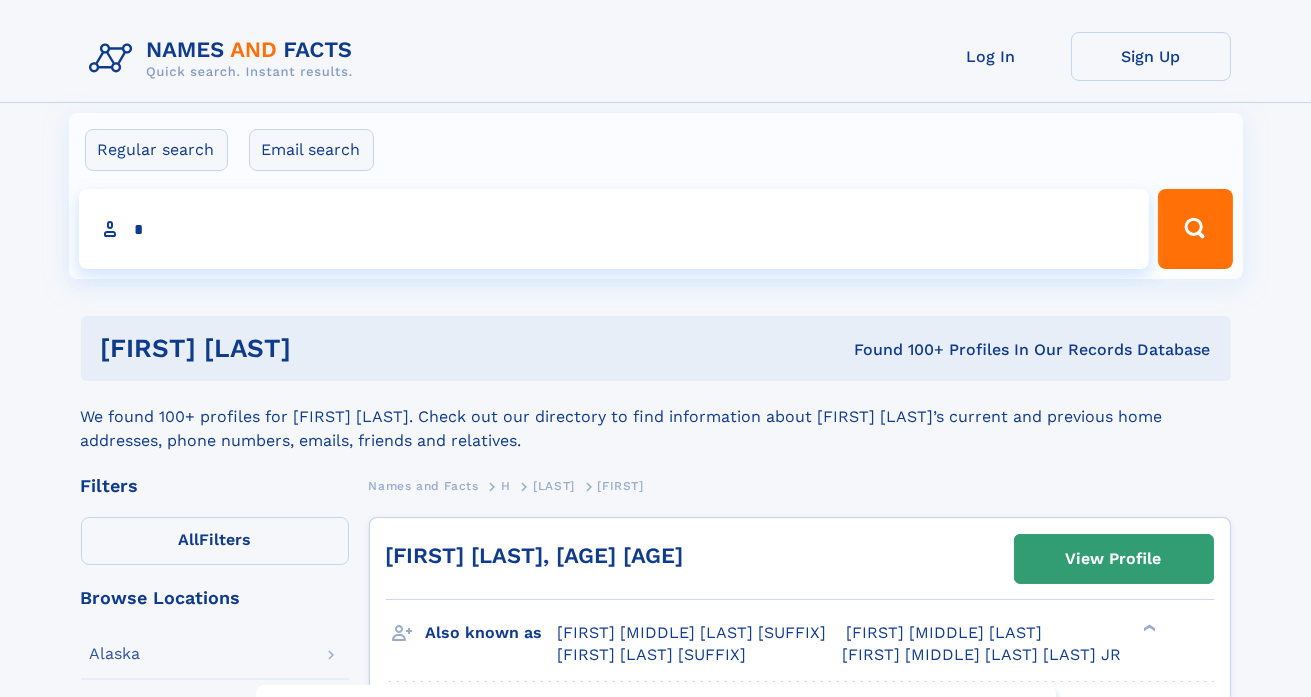 type on "**" 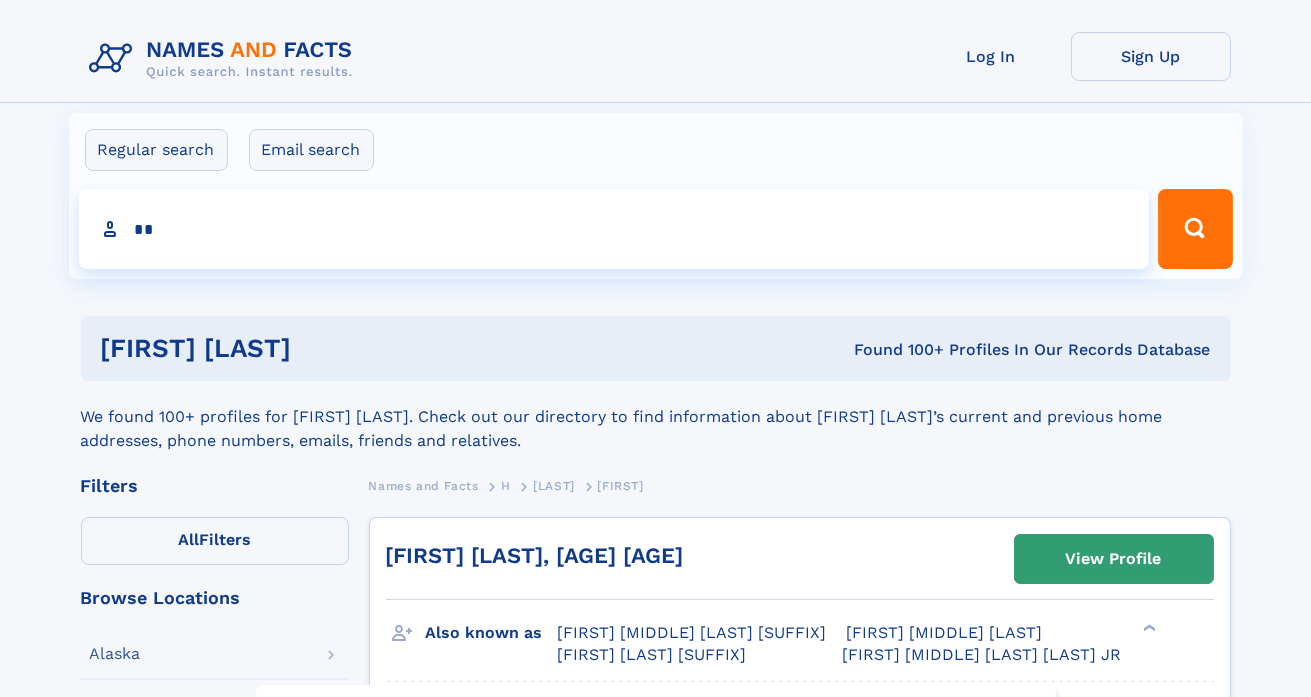 type on "**********" 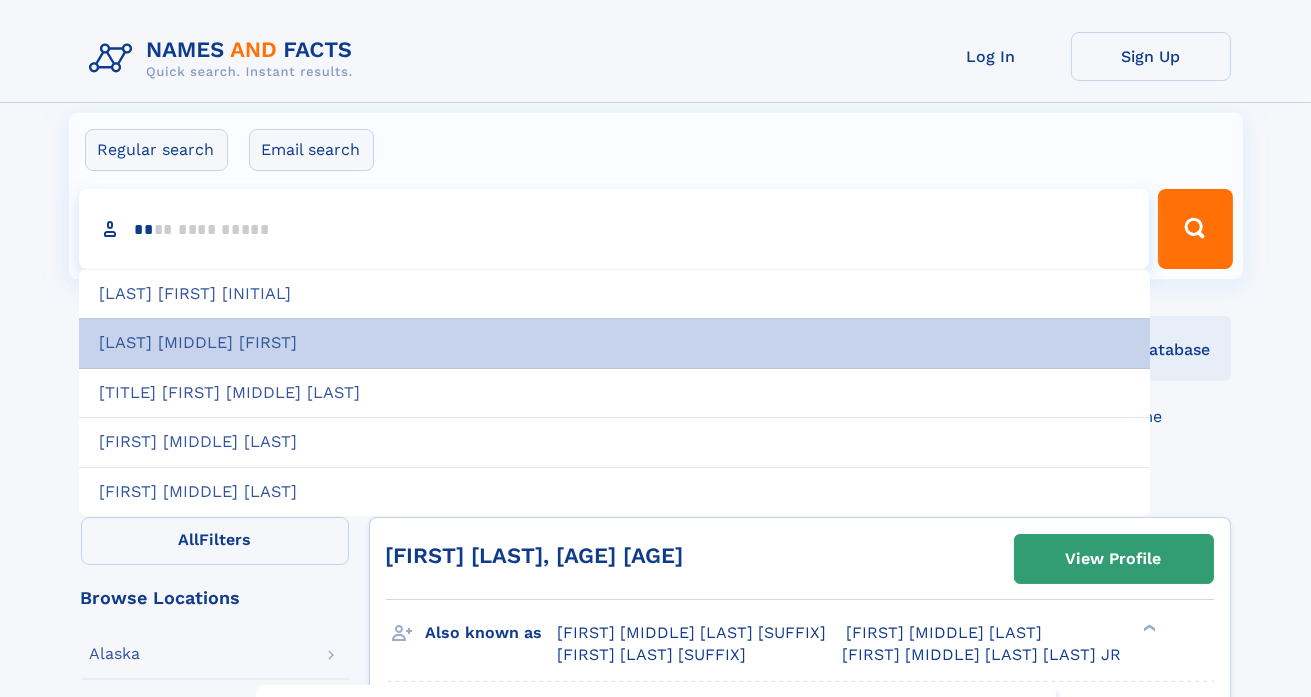 type 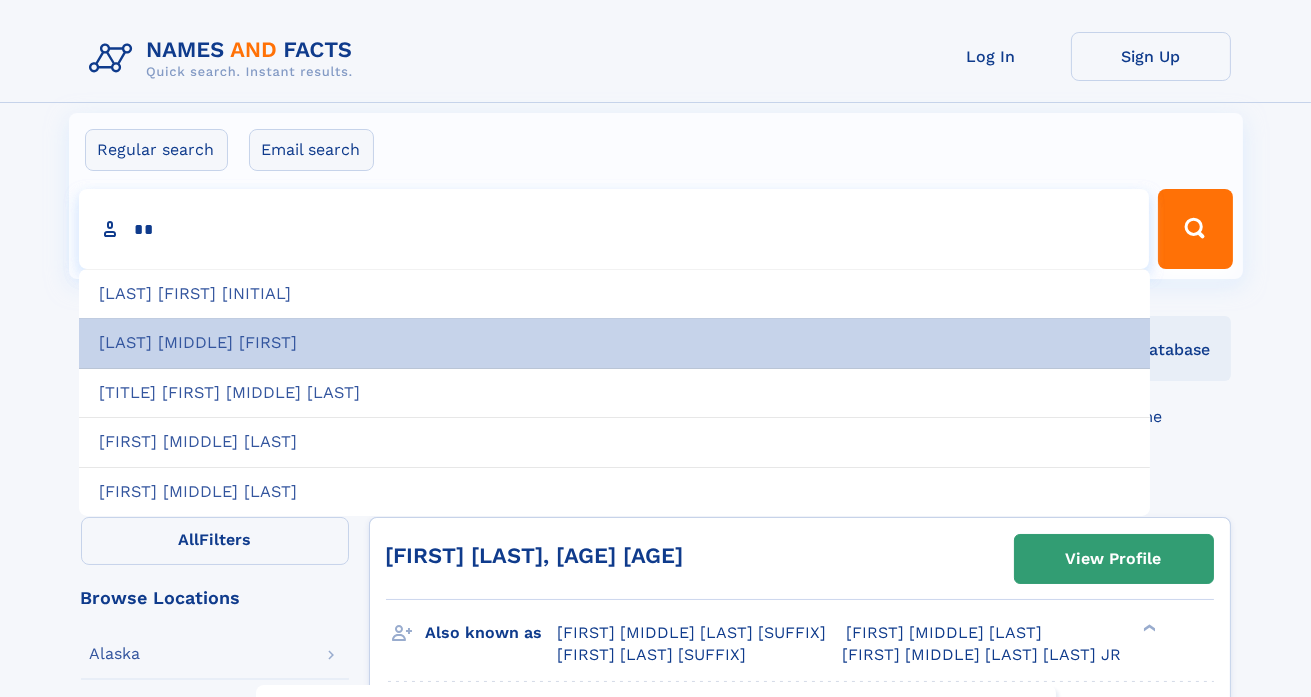 type on "***" 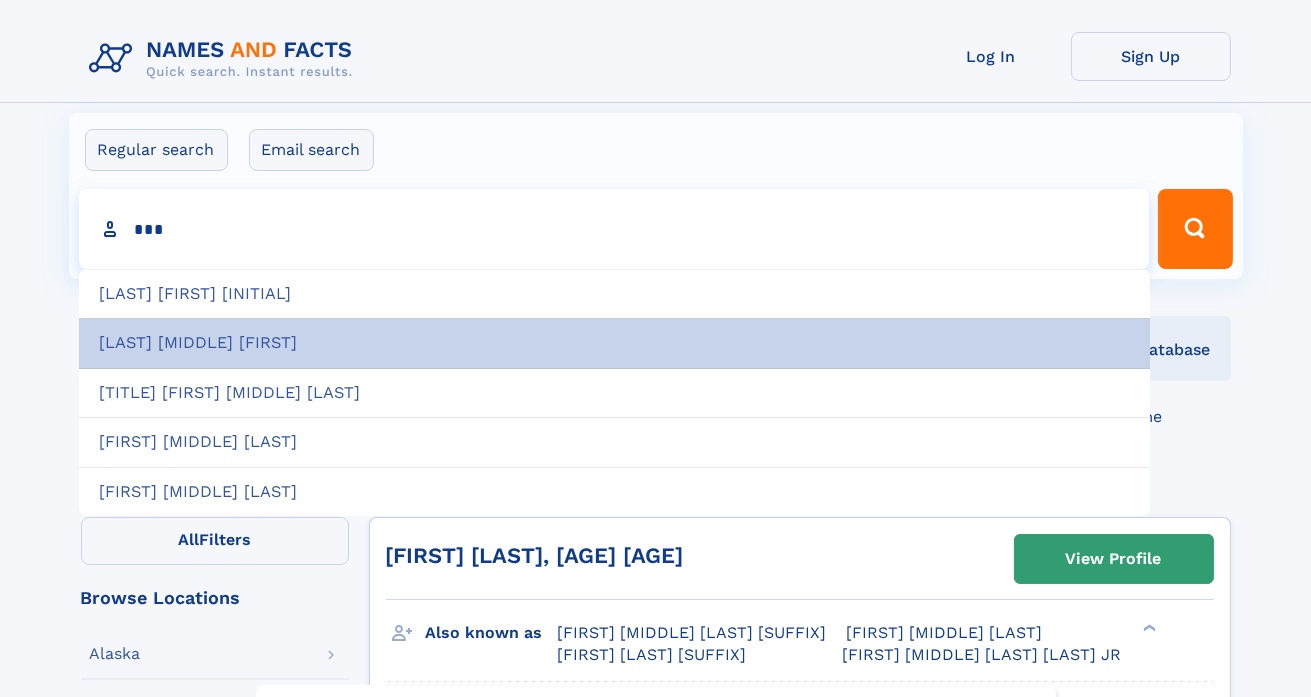 type on "*****" 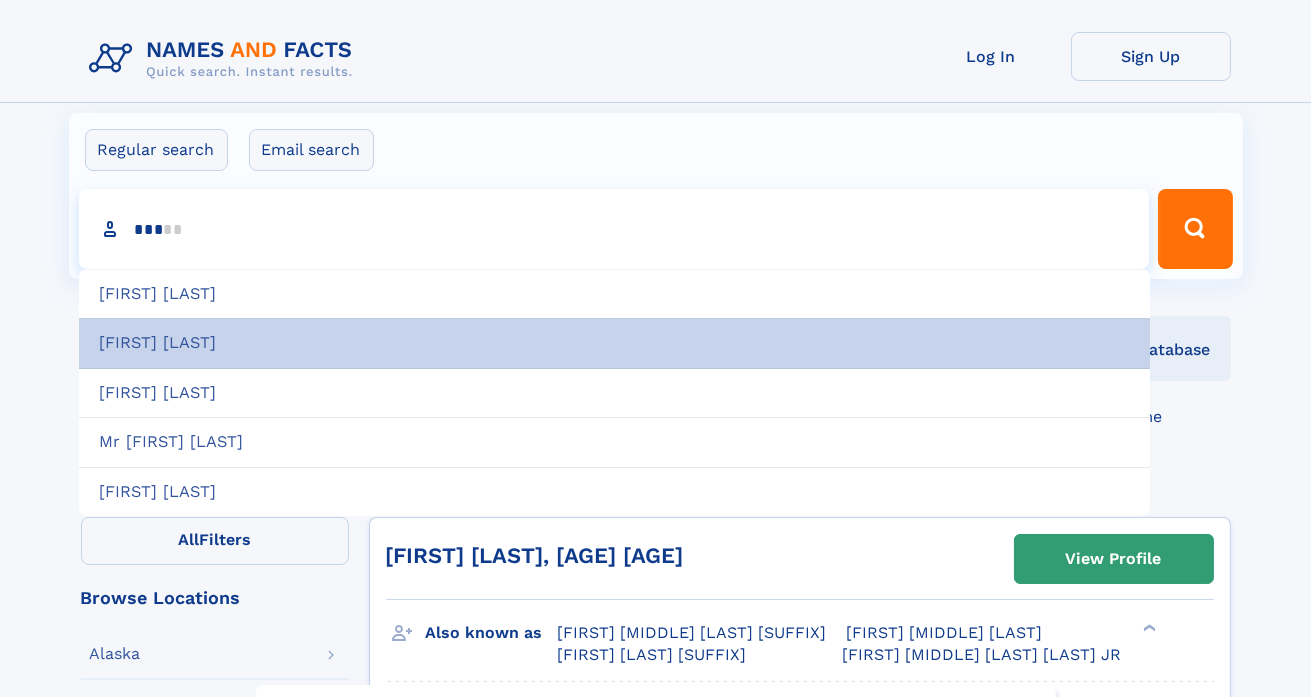 type 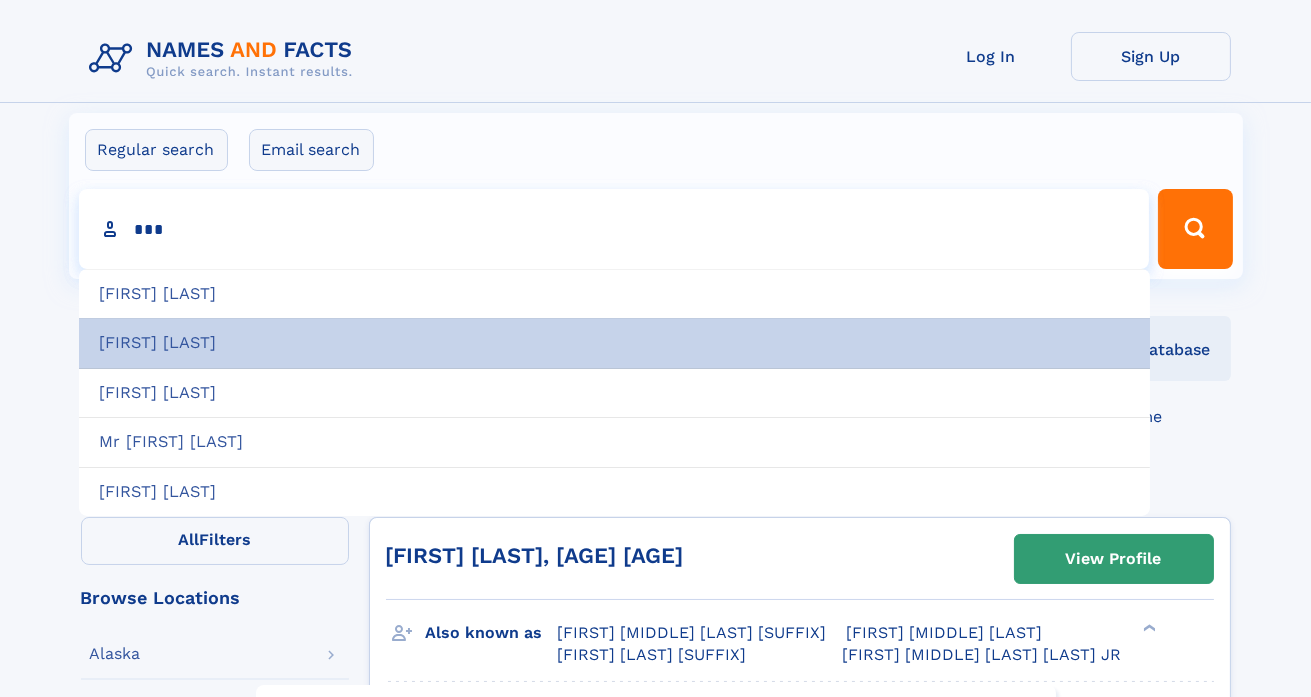 type on "****" 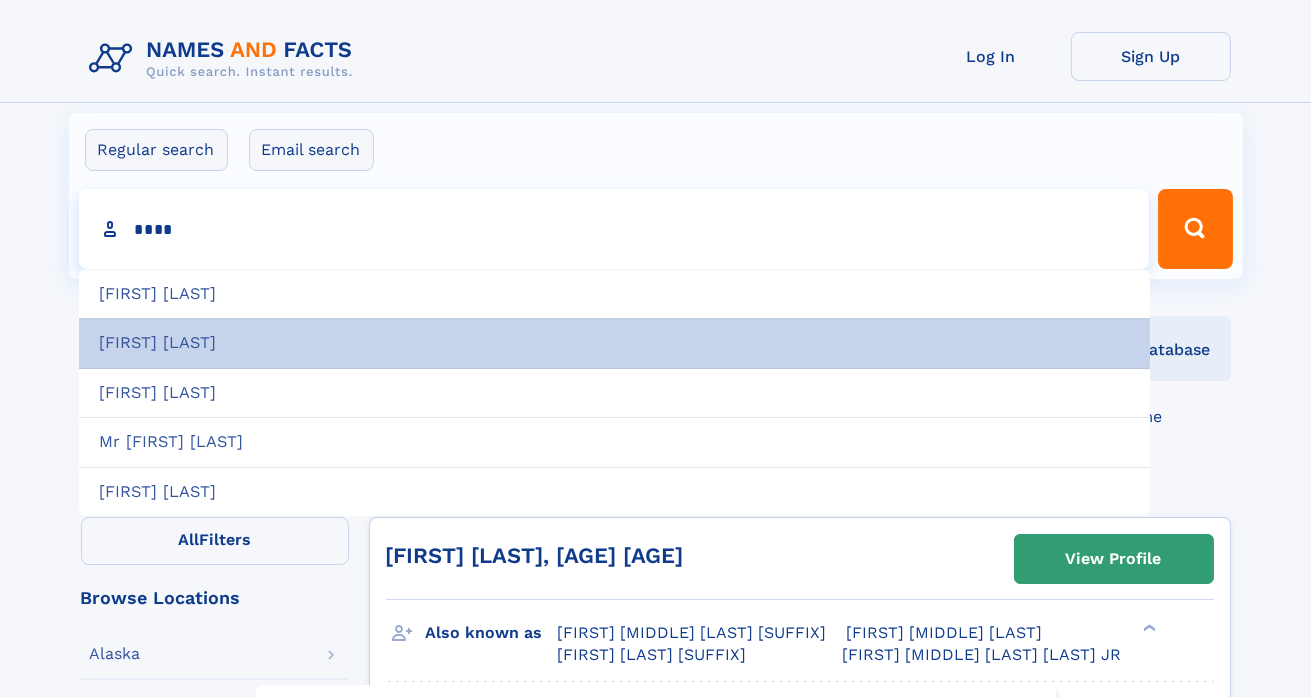type on "**********" 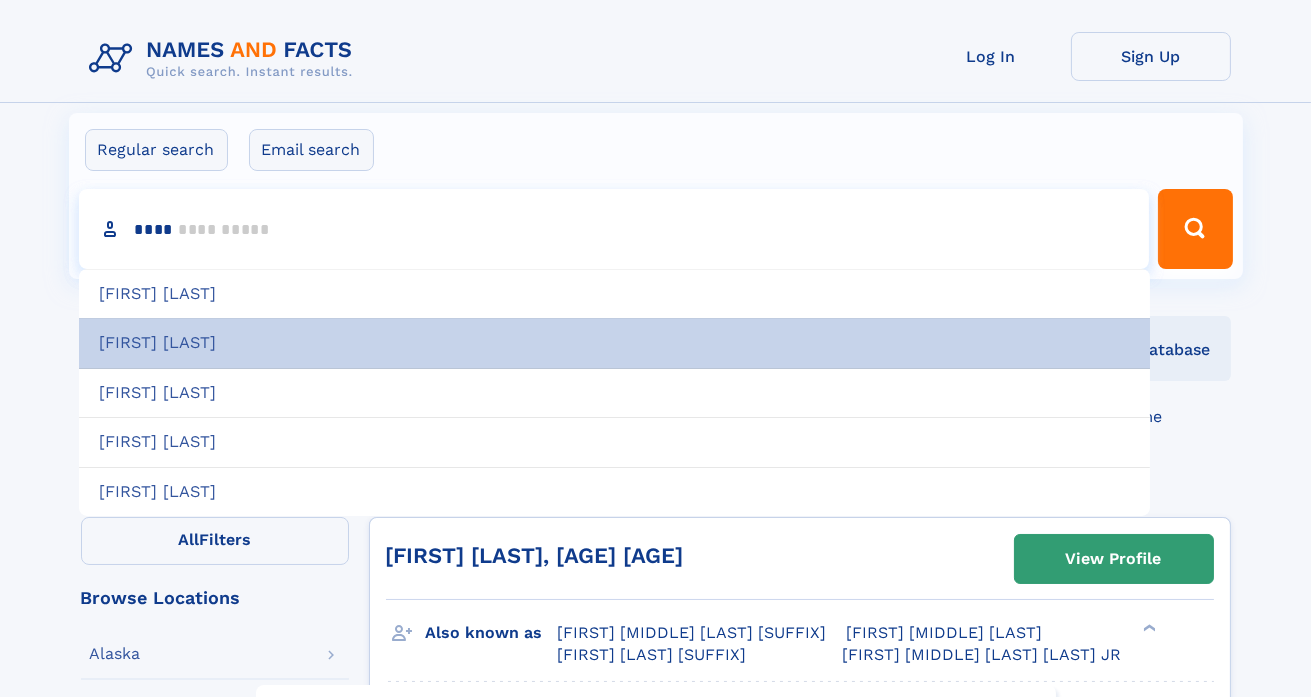 type 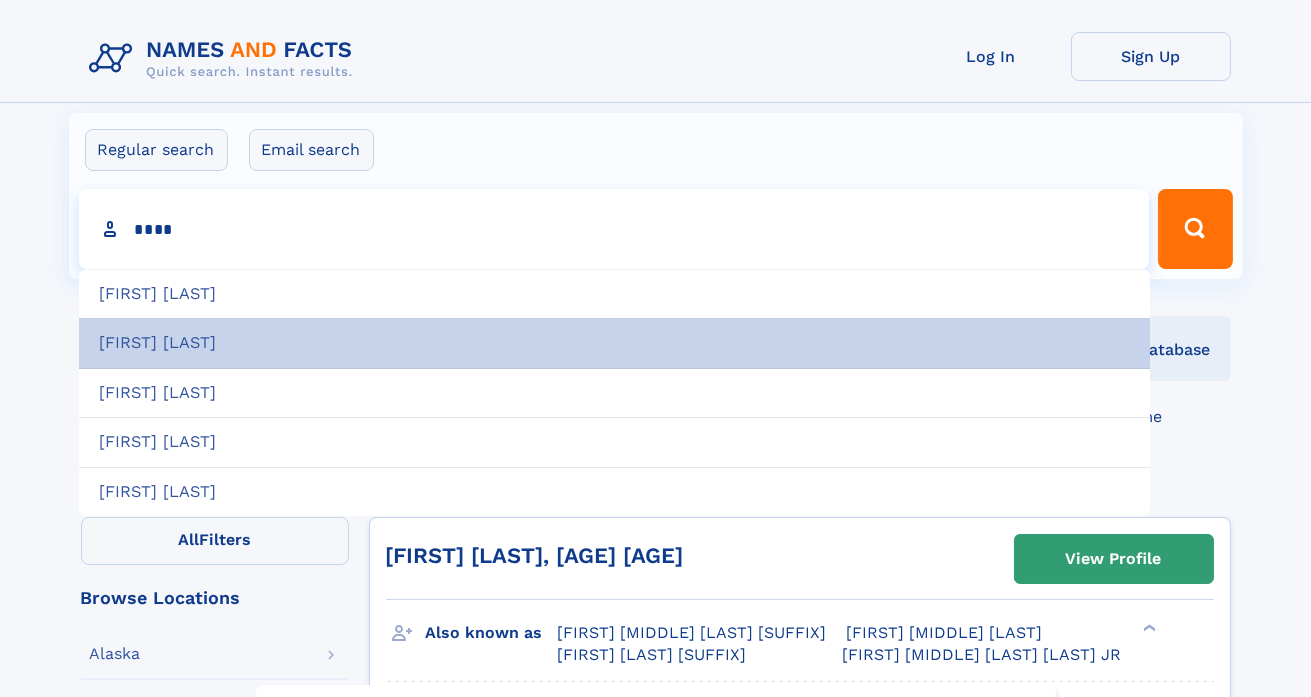 type on "*****" 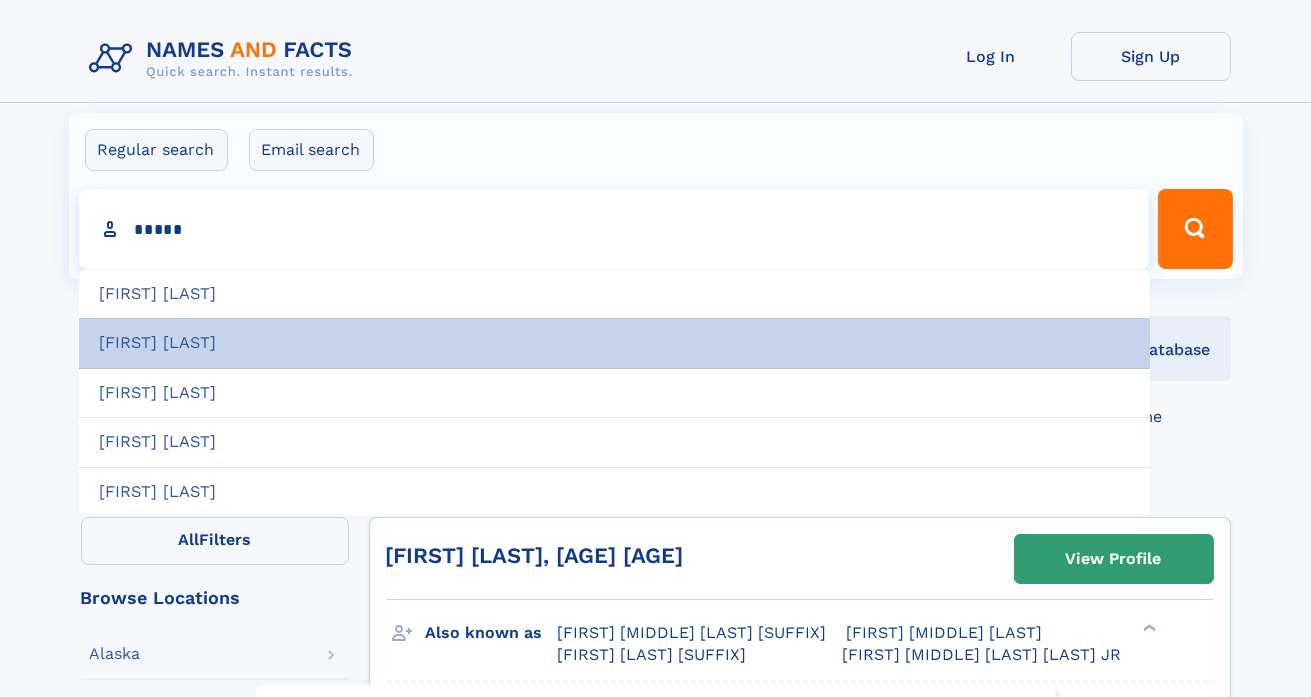 type on "**********" 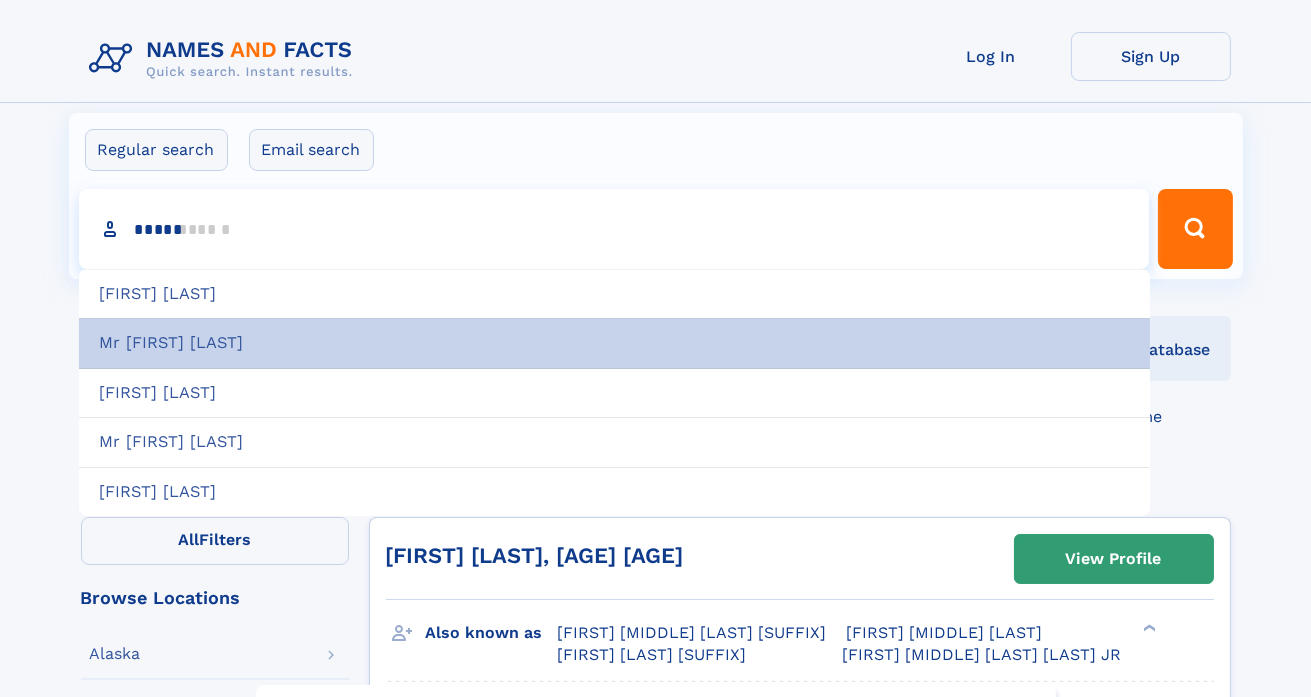 type 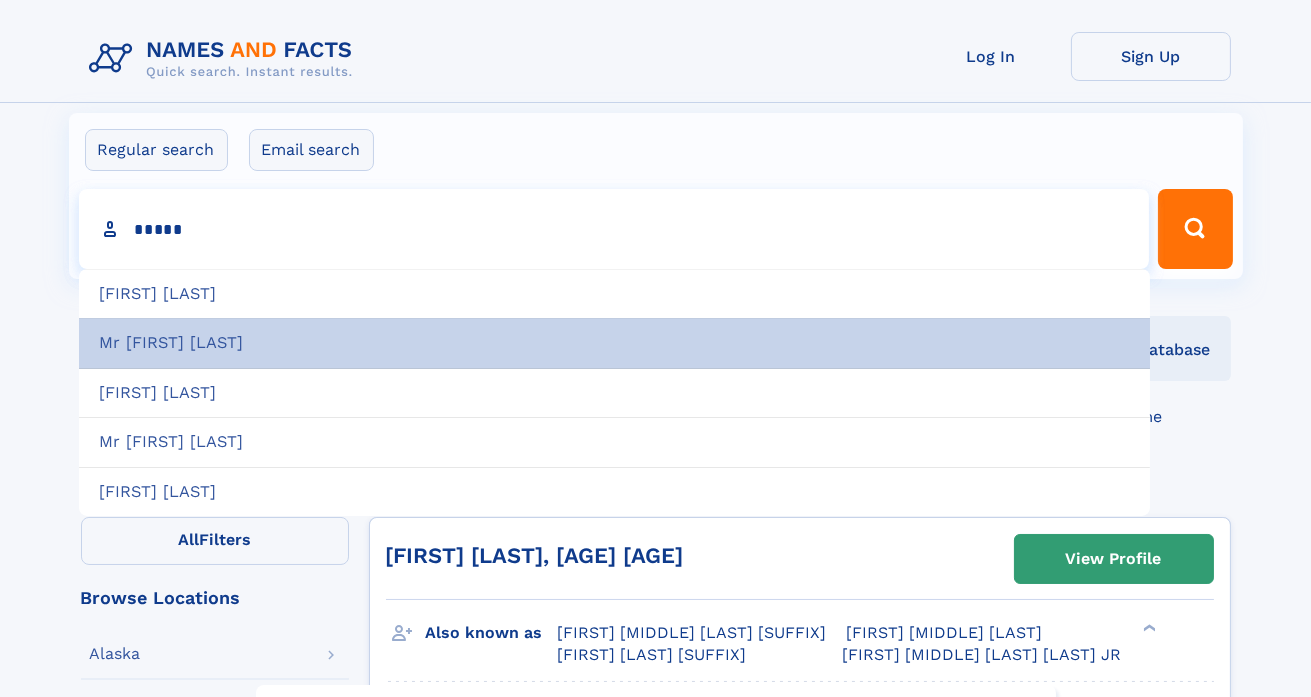 type on "******" 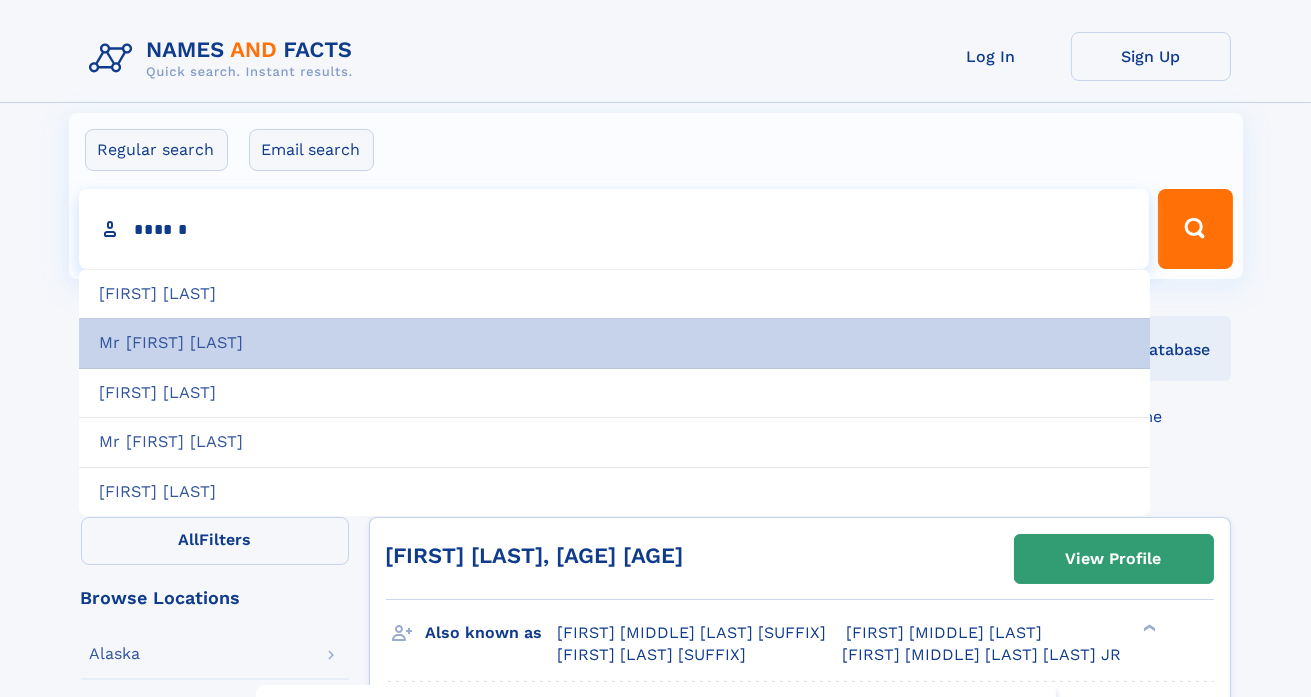 type on "**********" 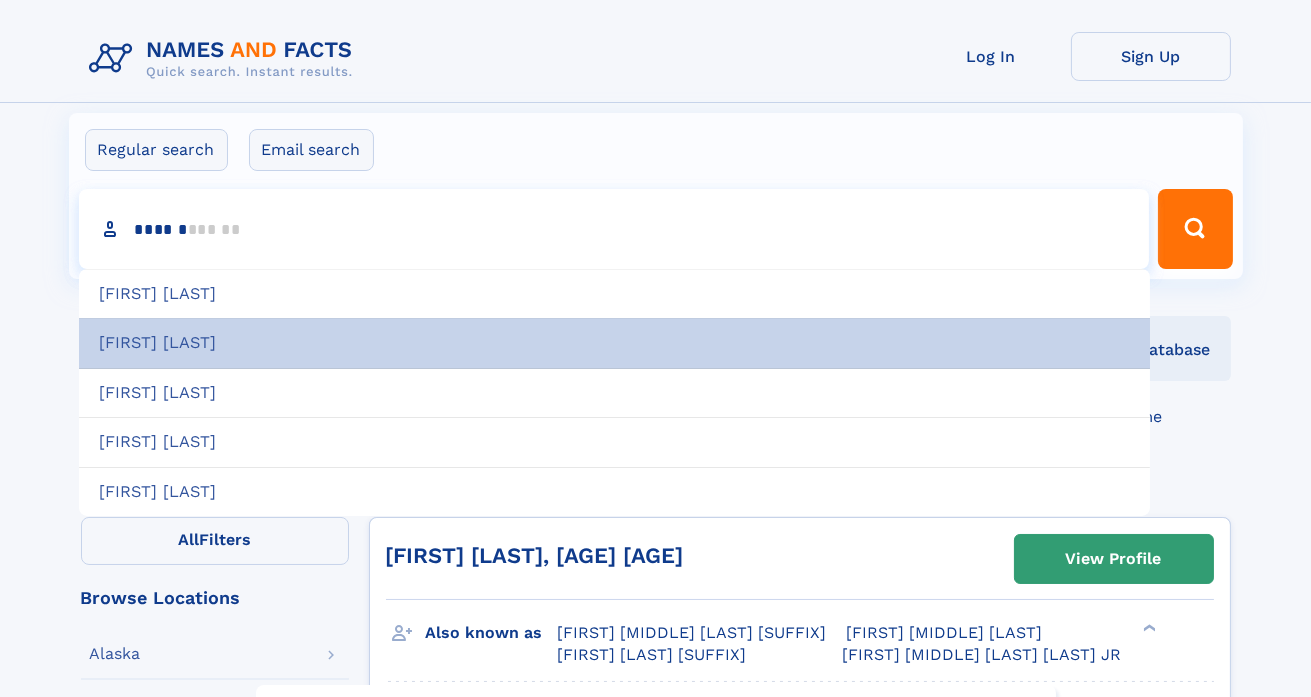 type on "*******" 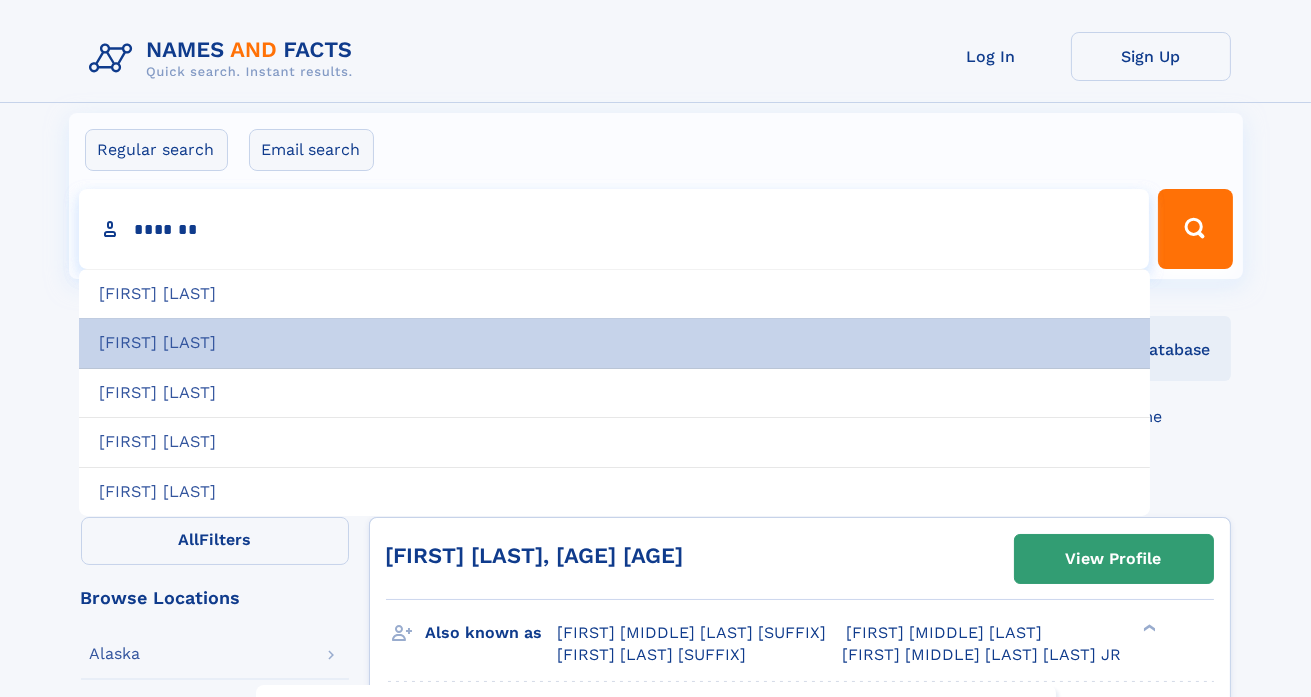 type on "**********" 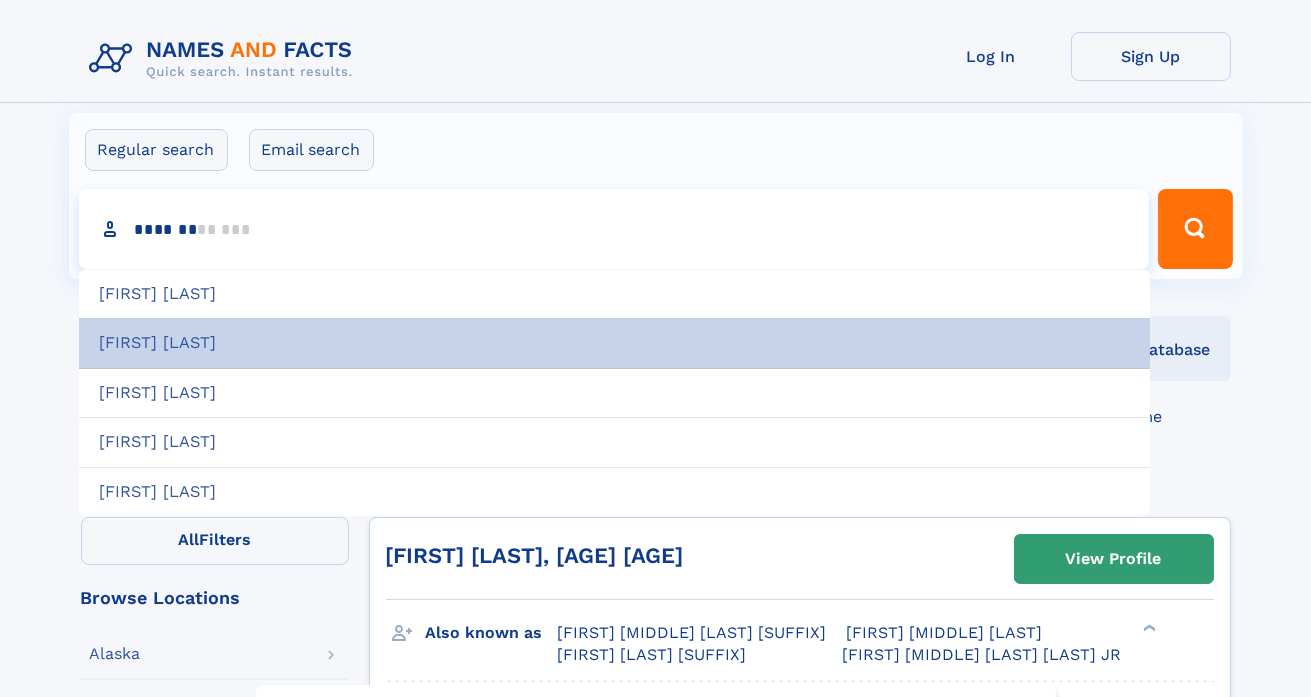 type on "*******" 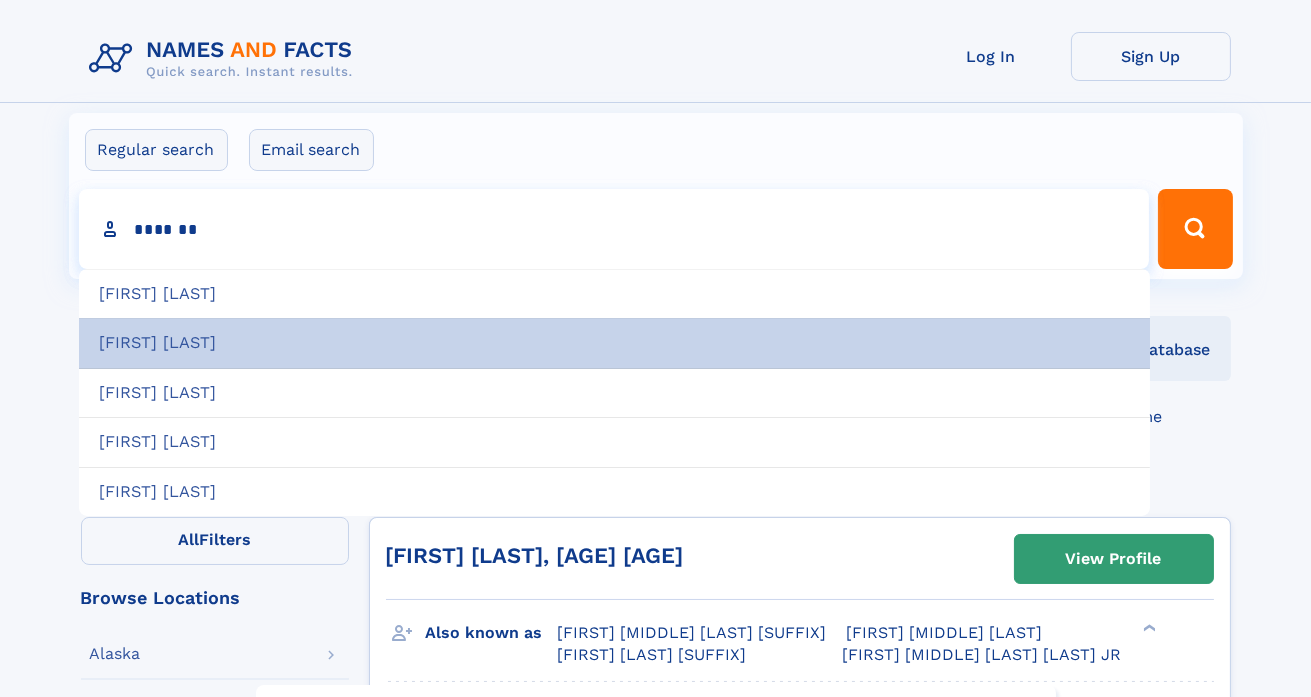 type on "**********" 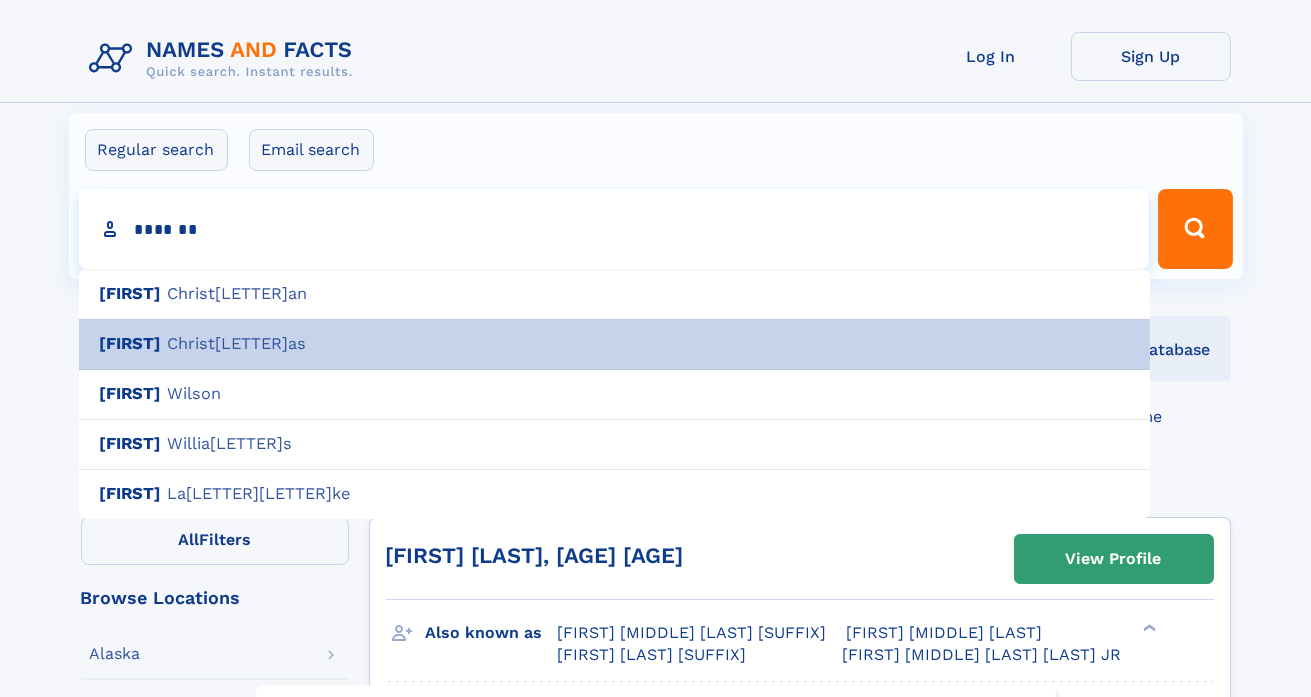type on "**********" 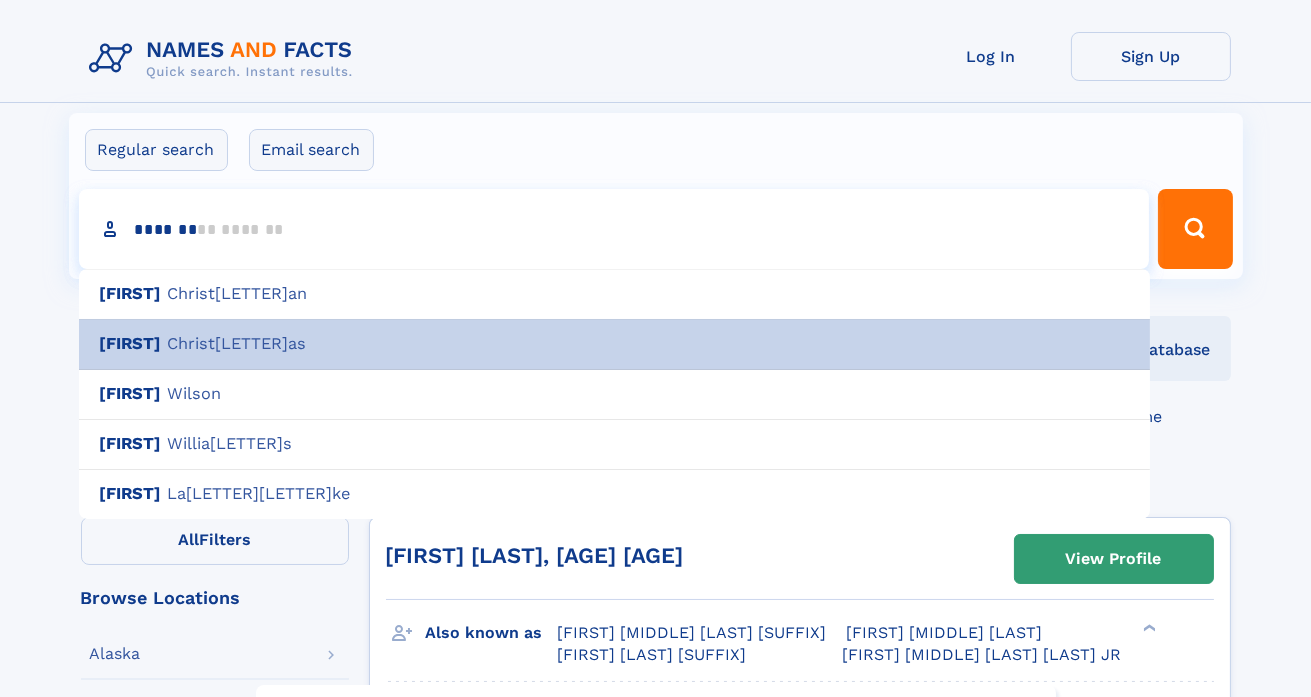 type on "*********" 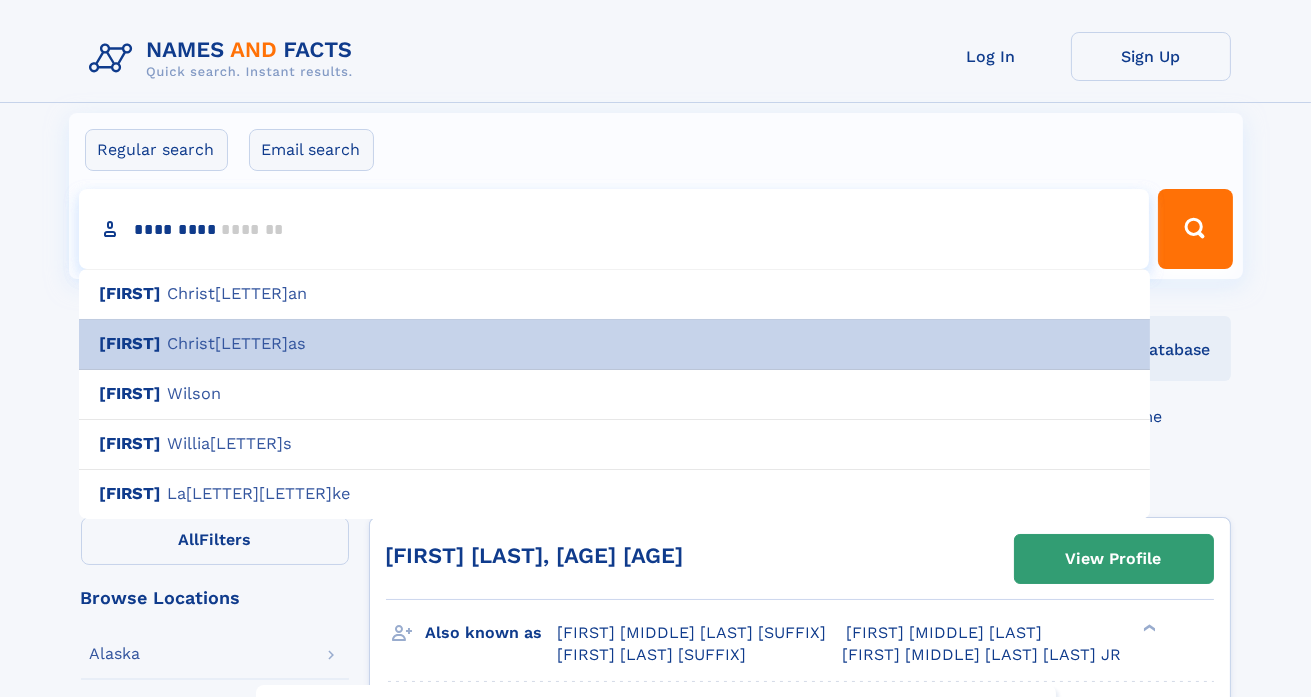 type 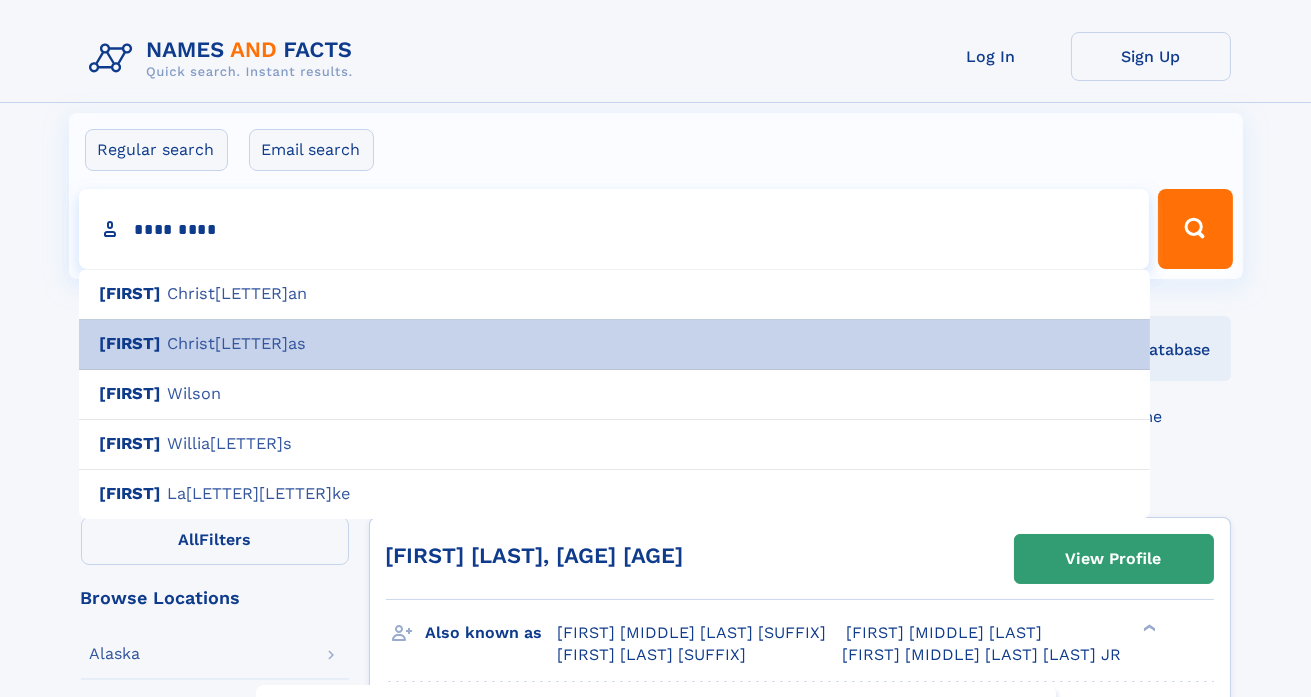 type on "**********" 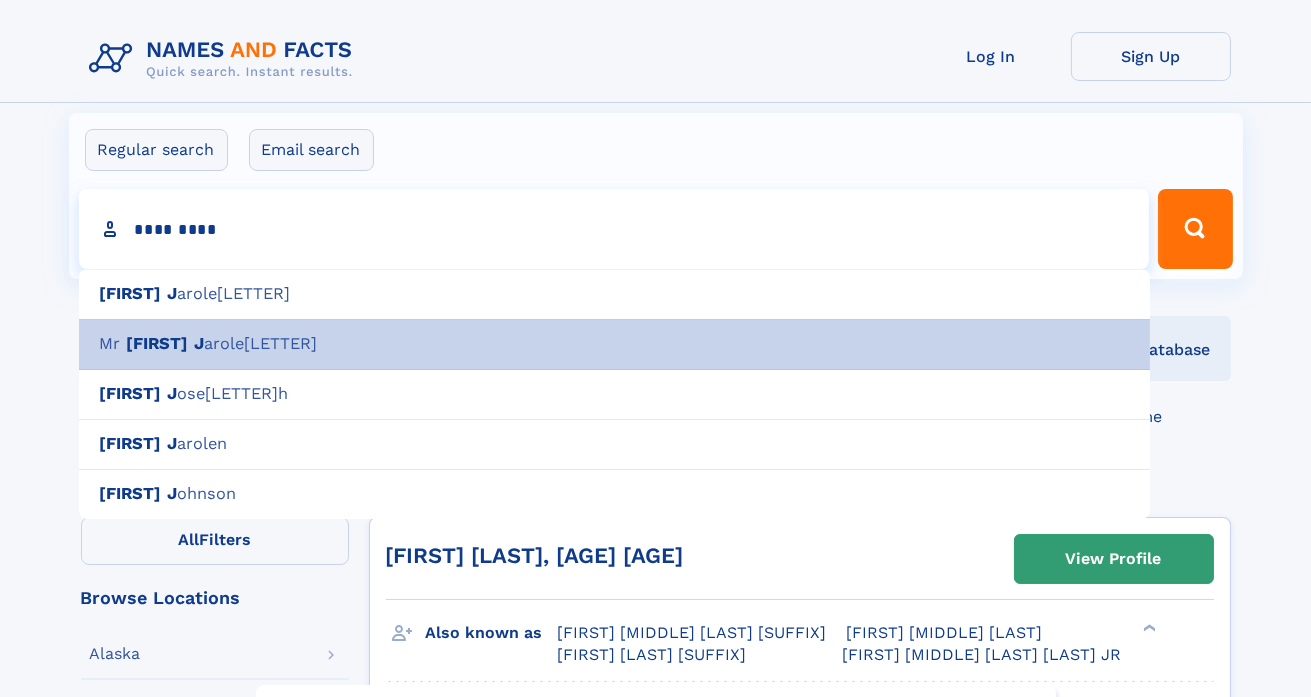 type on "**********" 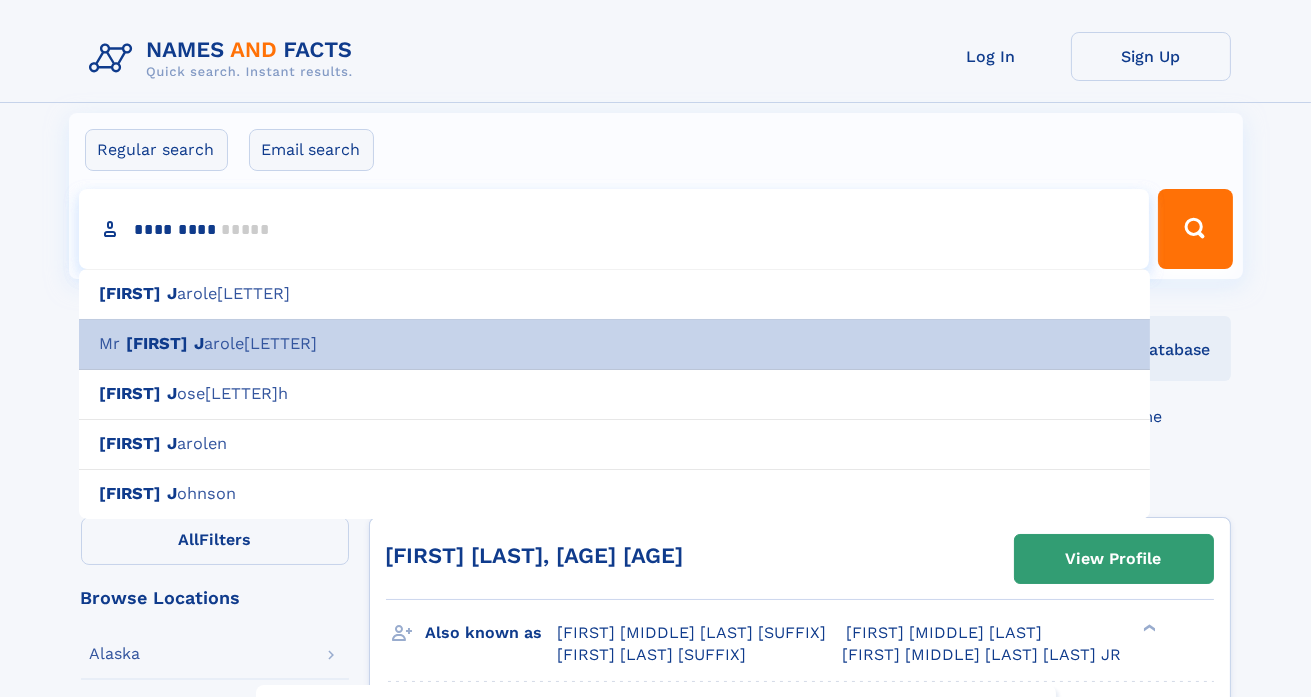 type on "**********" 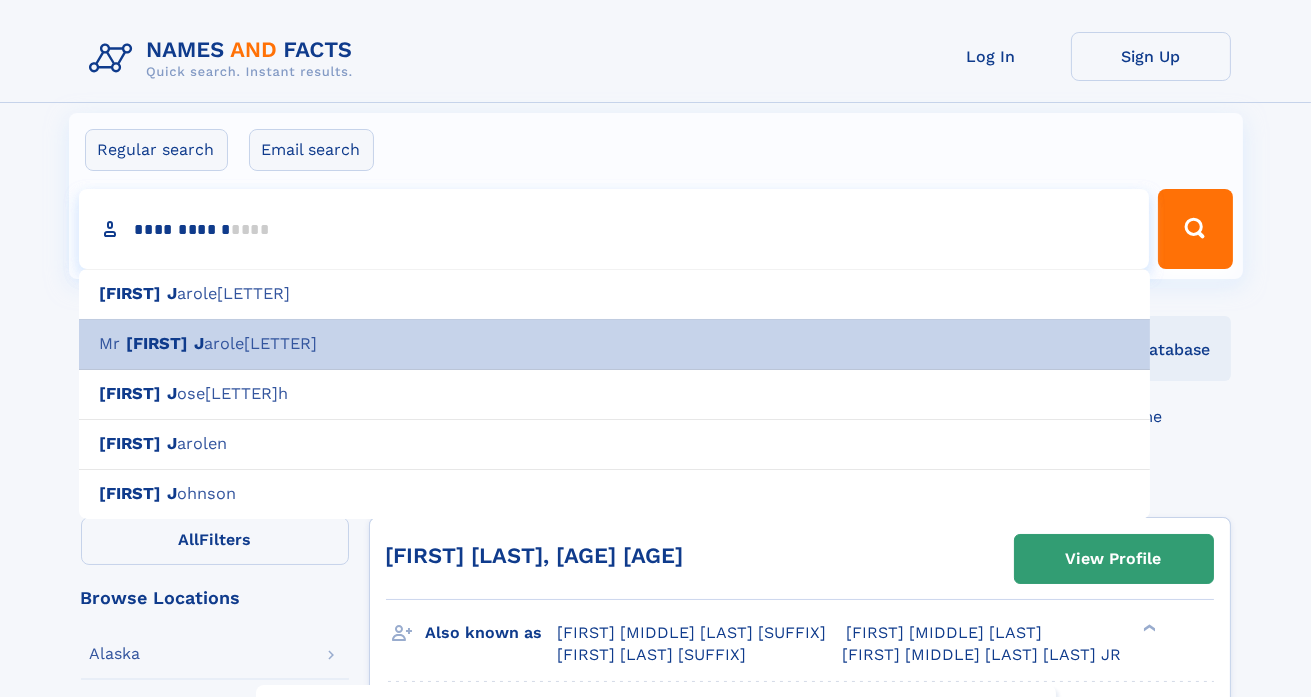 type 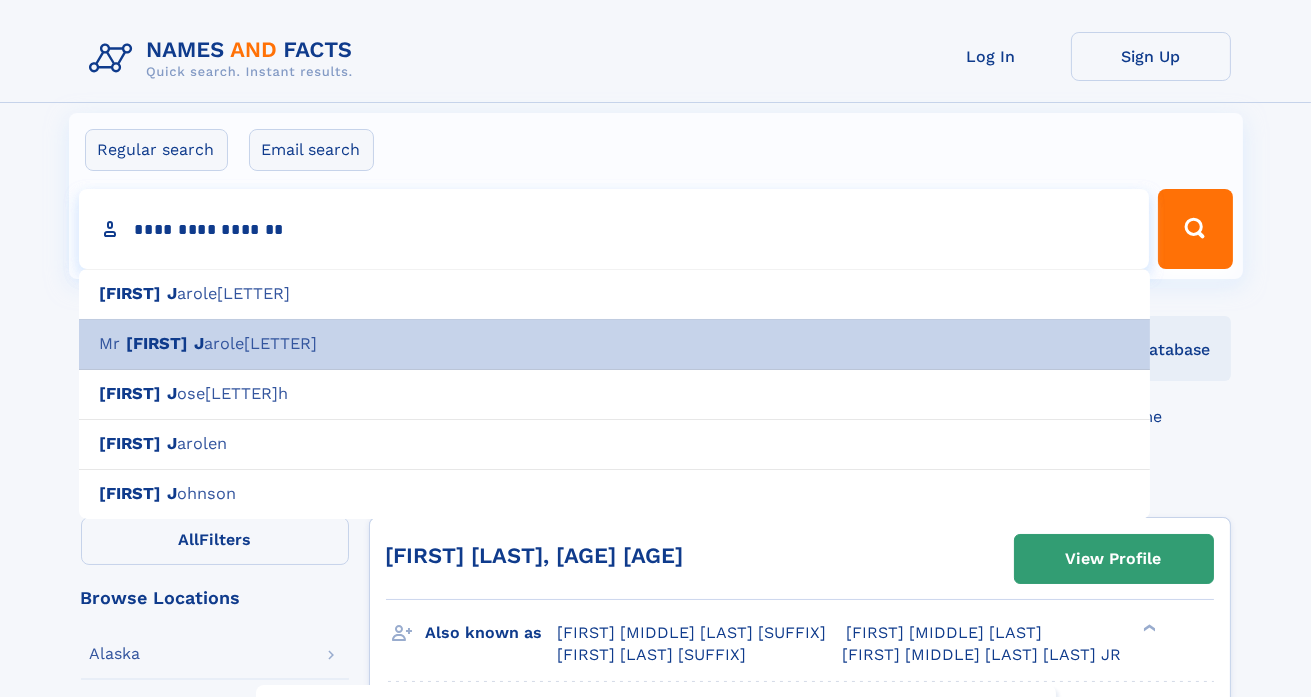 type on "**********" 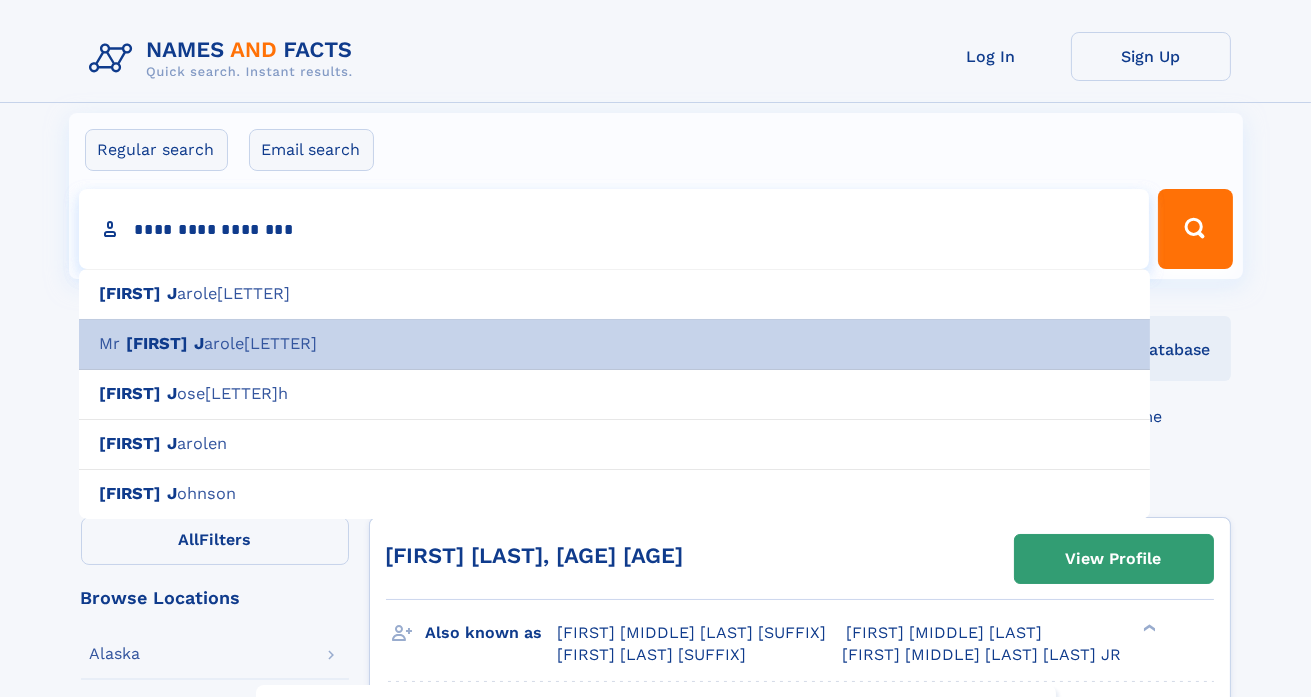click at bounding box center (1195, 229) 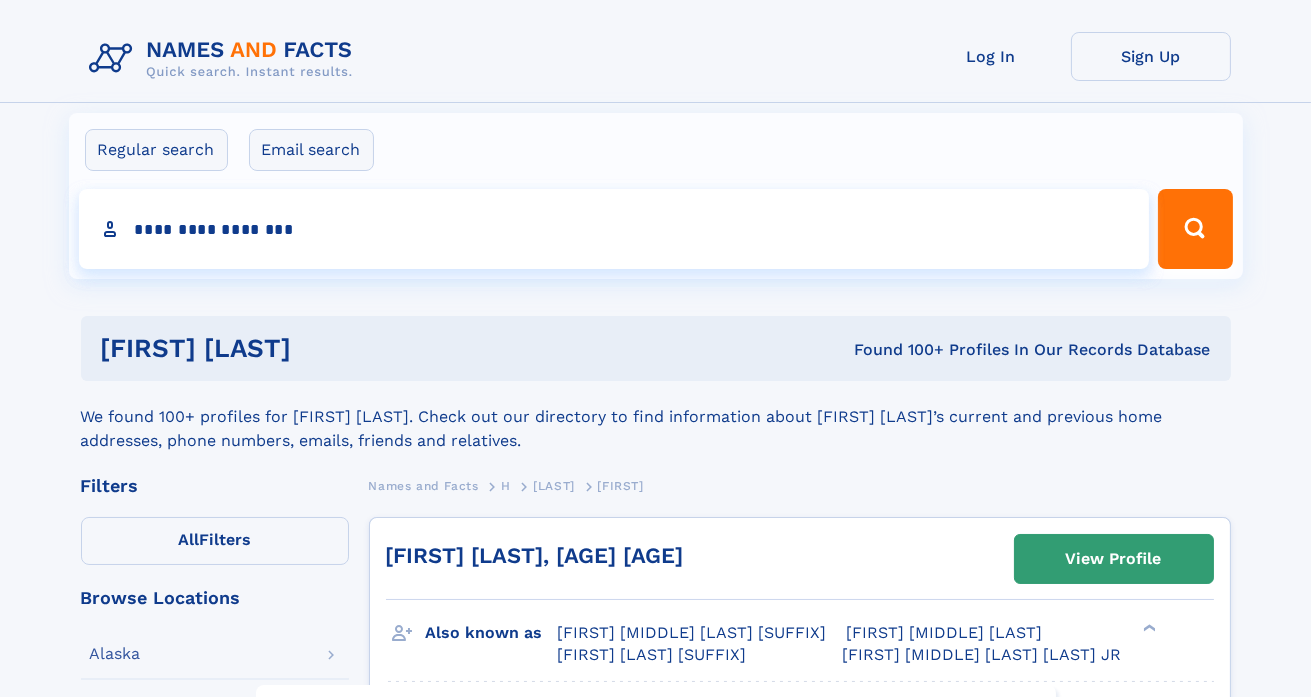 type on "**********" 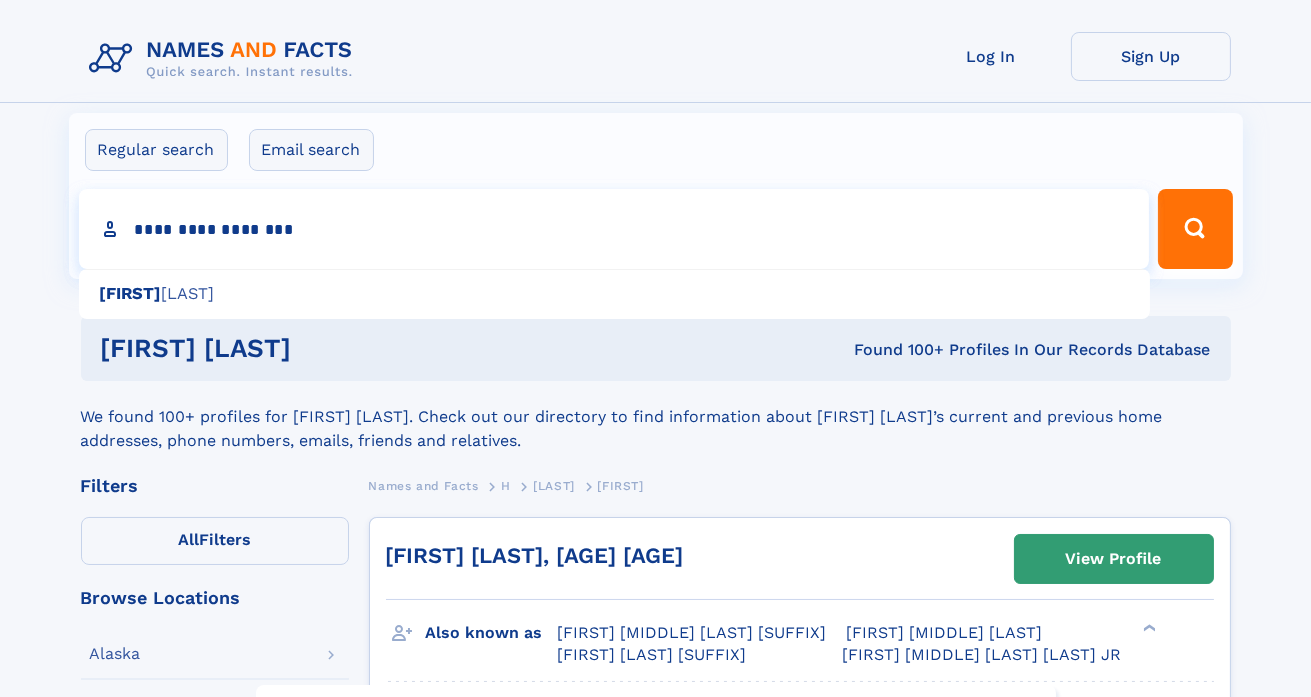 drag, startPoint x: 326, startPoint y: 233, endPoint x: 239, endPoint y: 235, distance: 87.02299 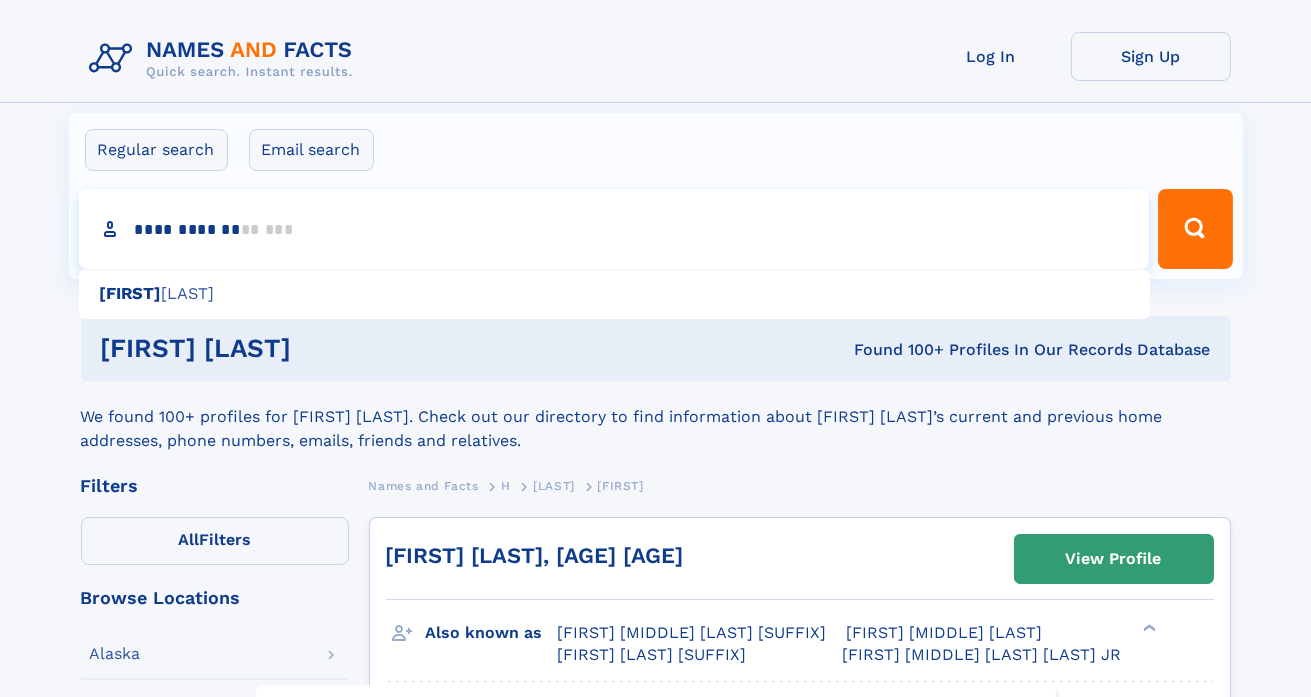 type 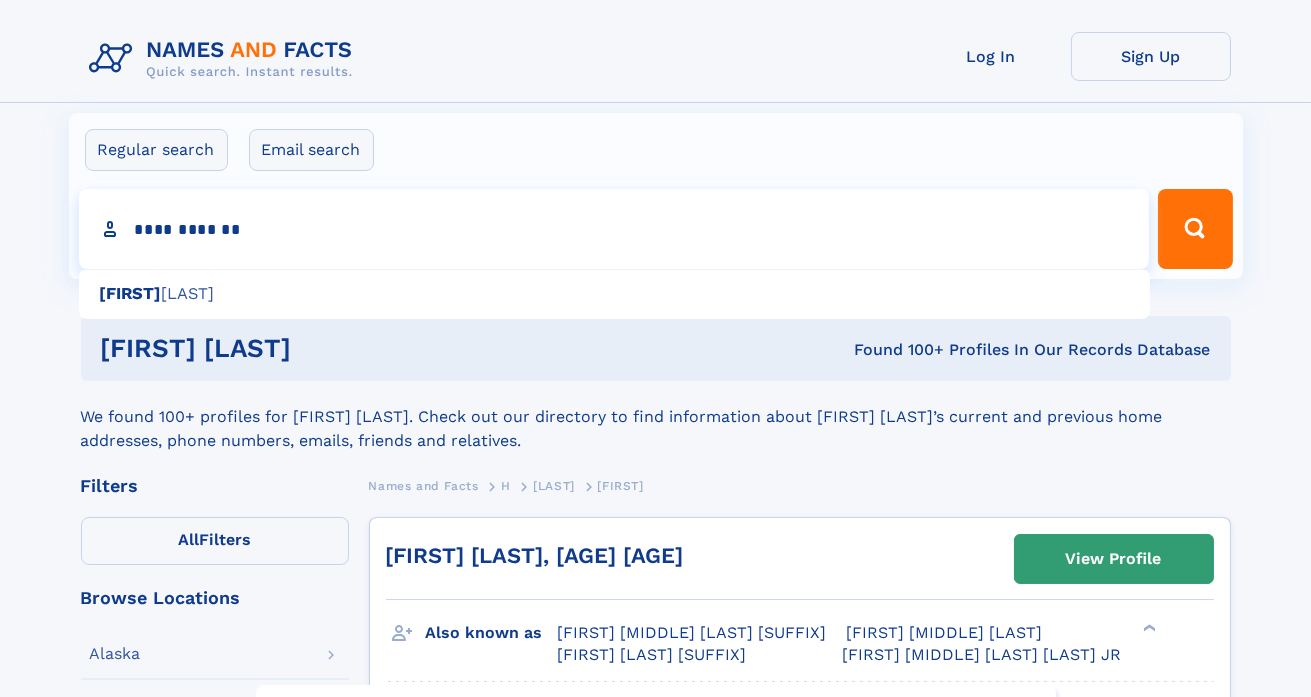 type on "**********" 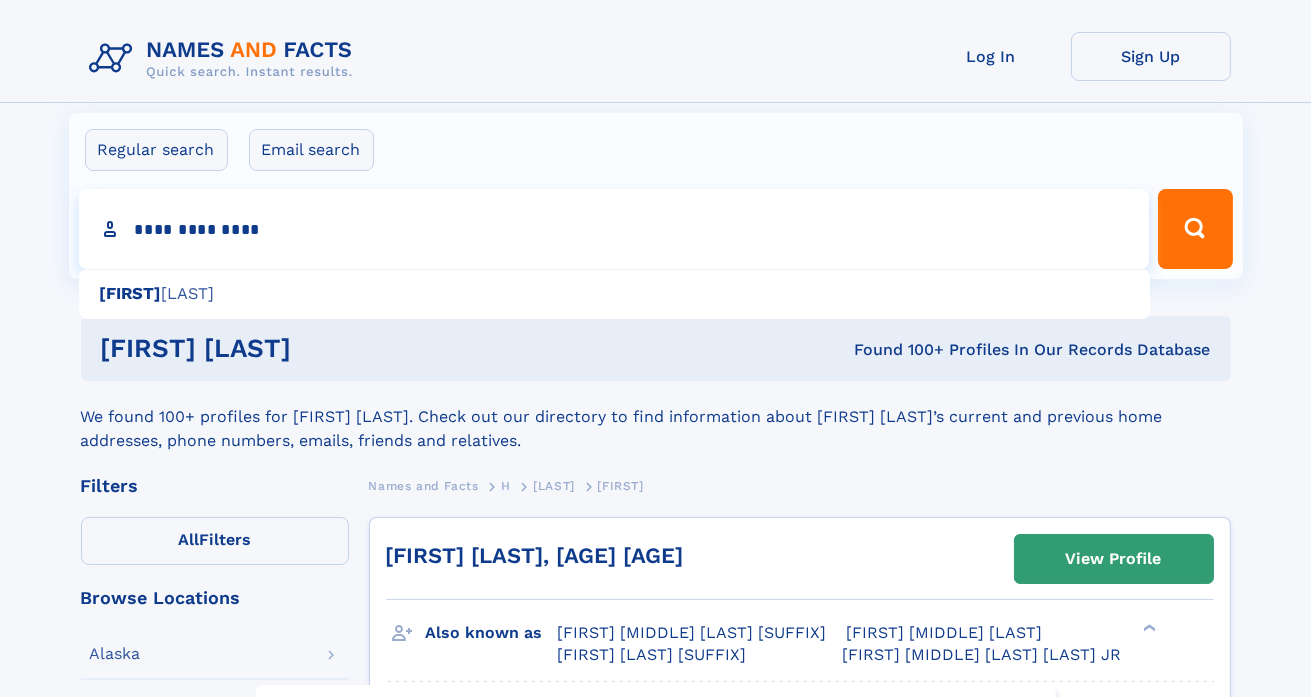 type on "**********" 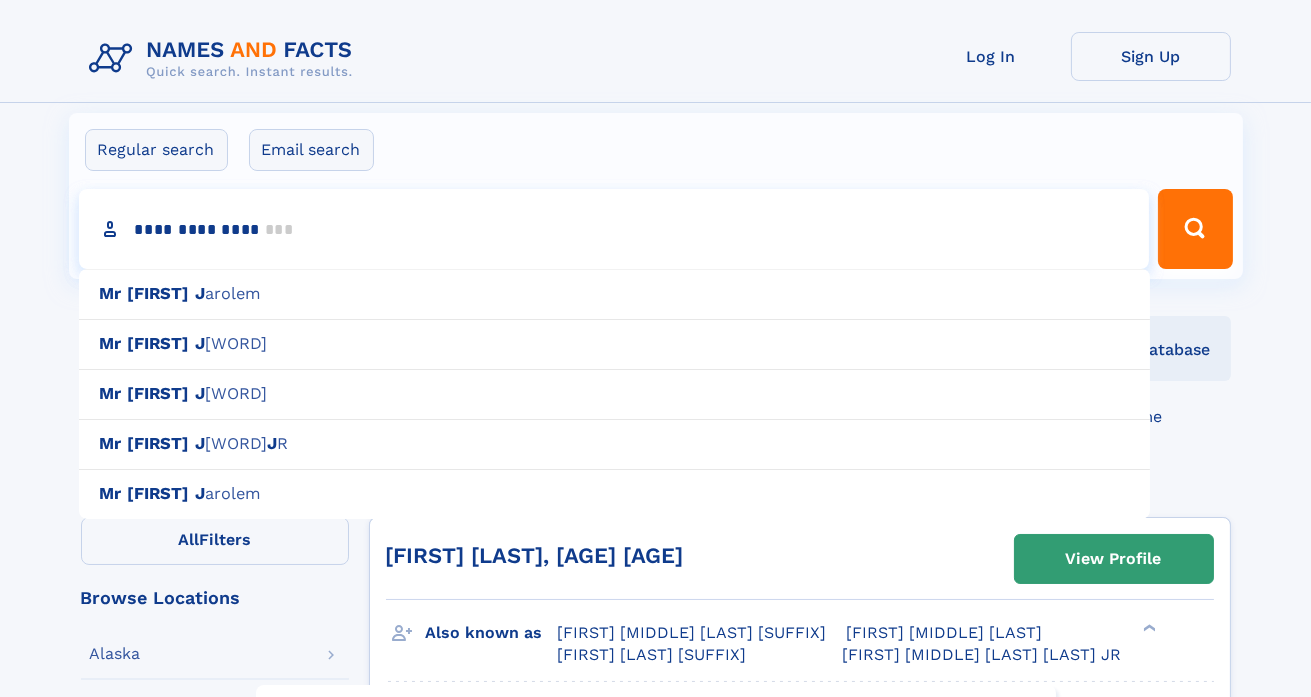 type 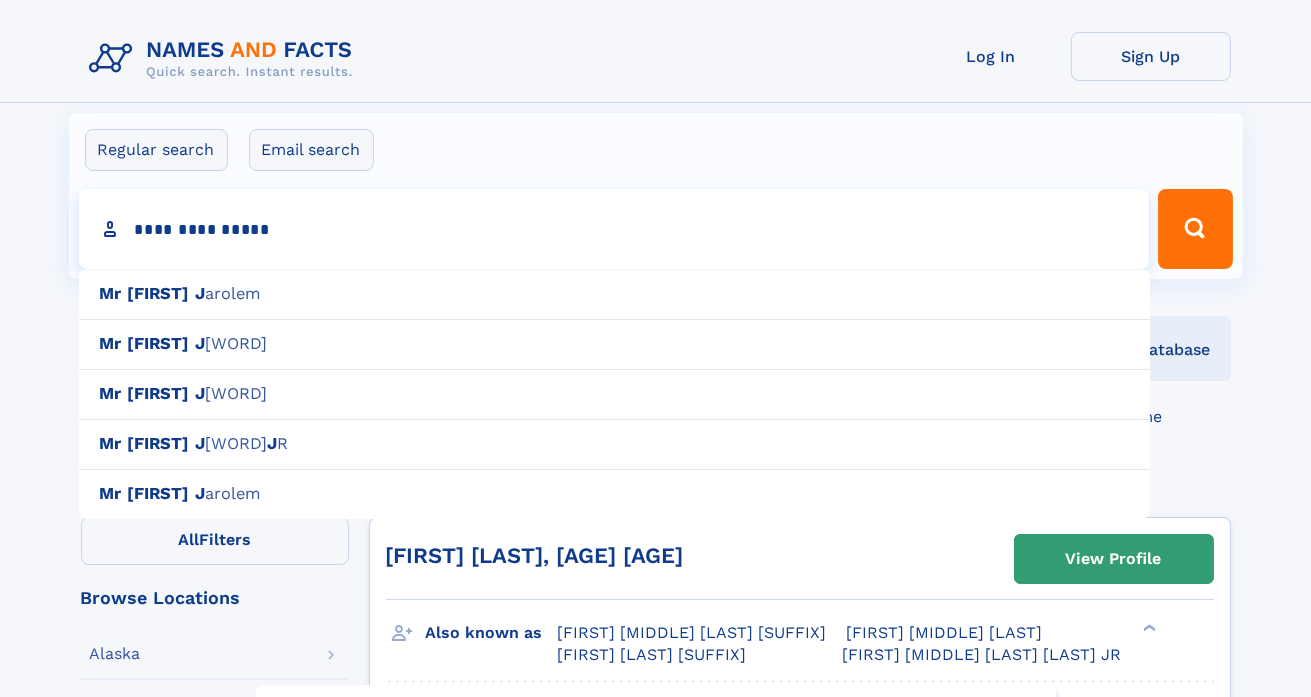 type on "**********" 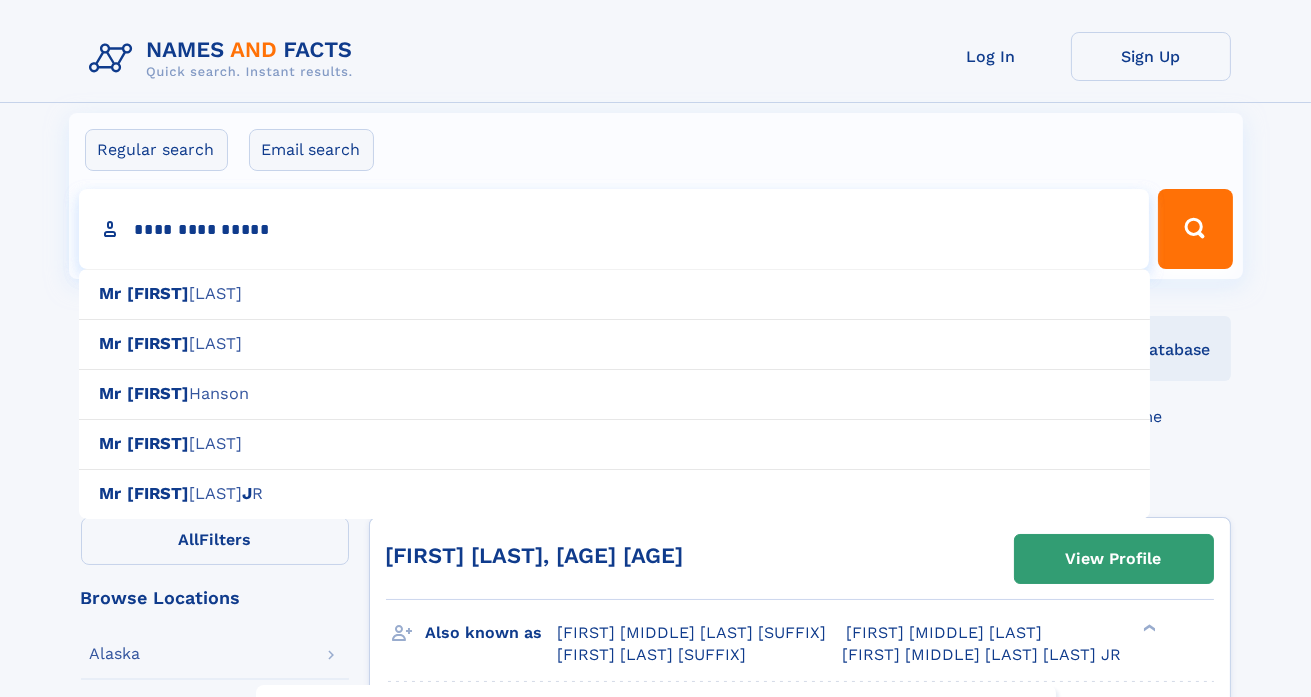 type 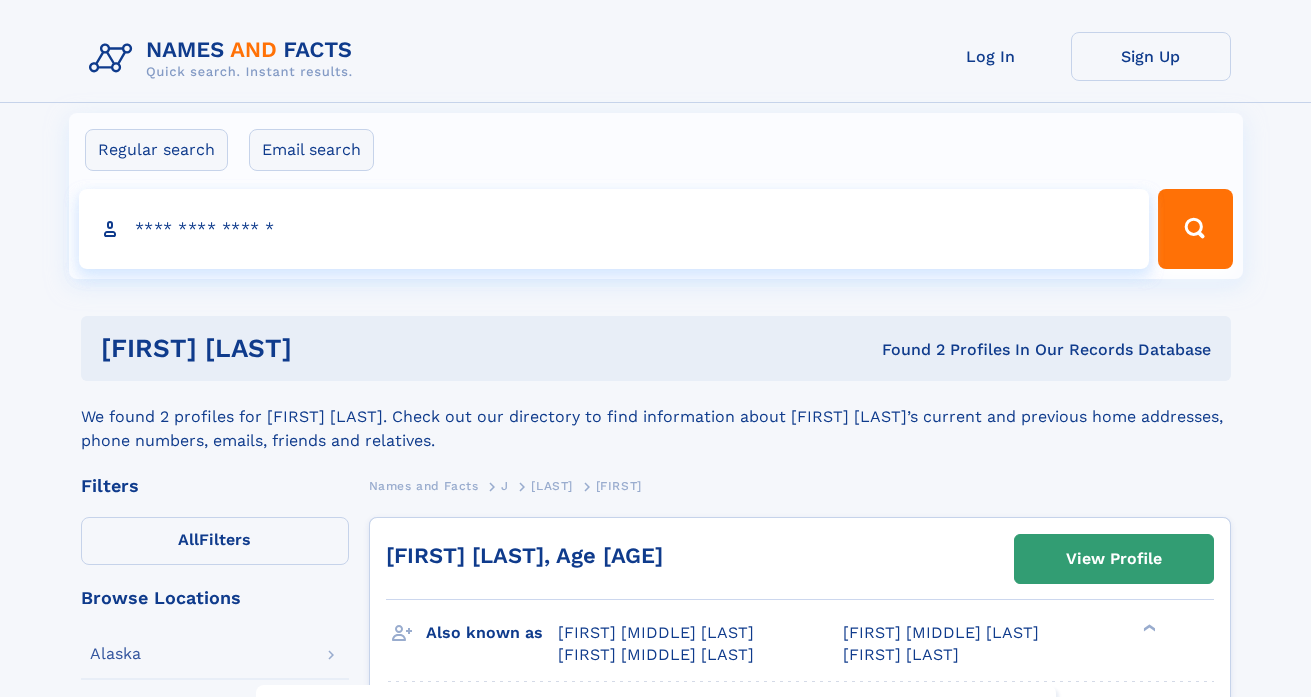 scroll, scrollTop: 0, scrollLeft: 0, axis: both 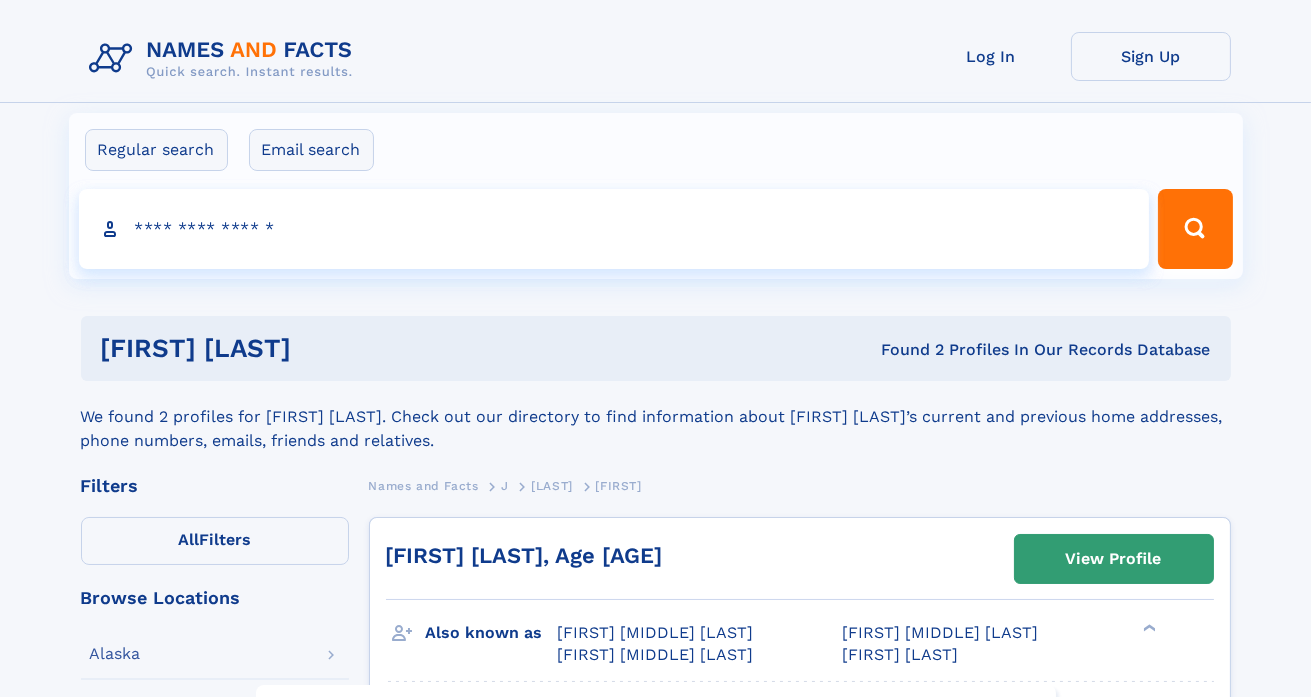click on "Search people" at bounding box center [614, 229] 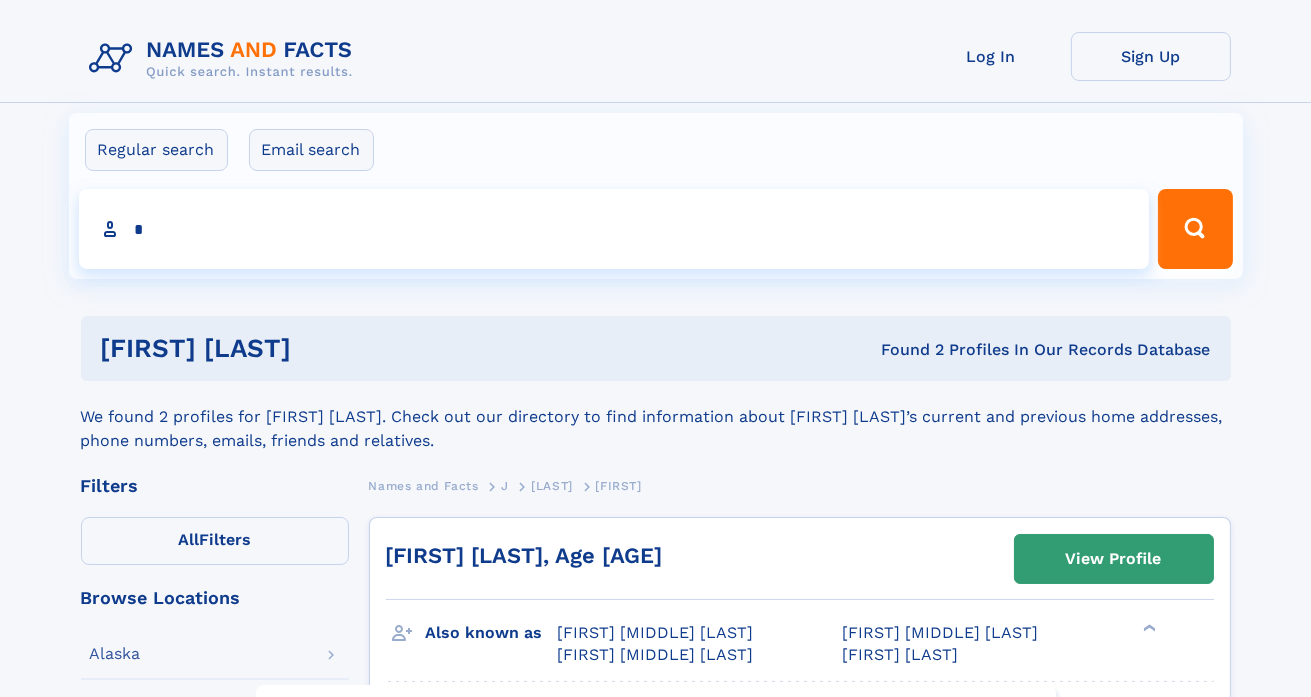 type on "**********" 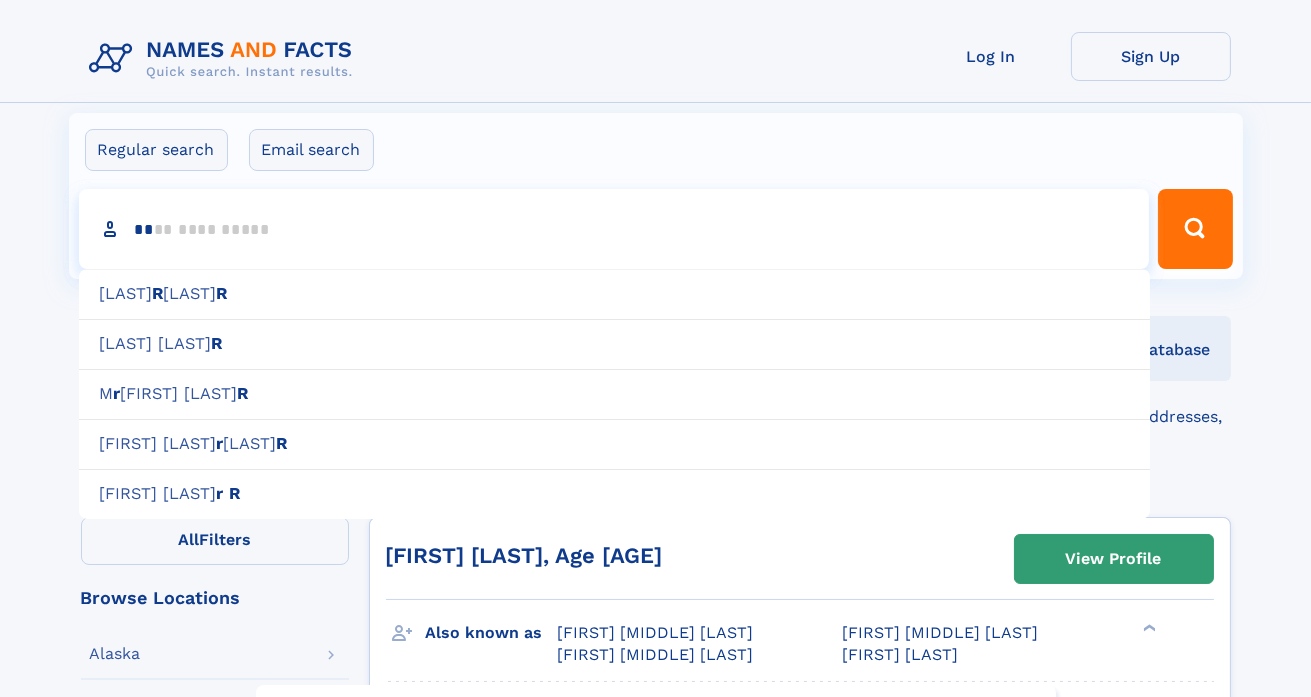 type on "***" 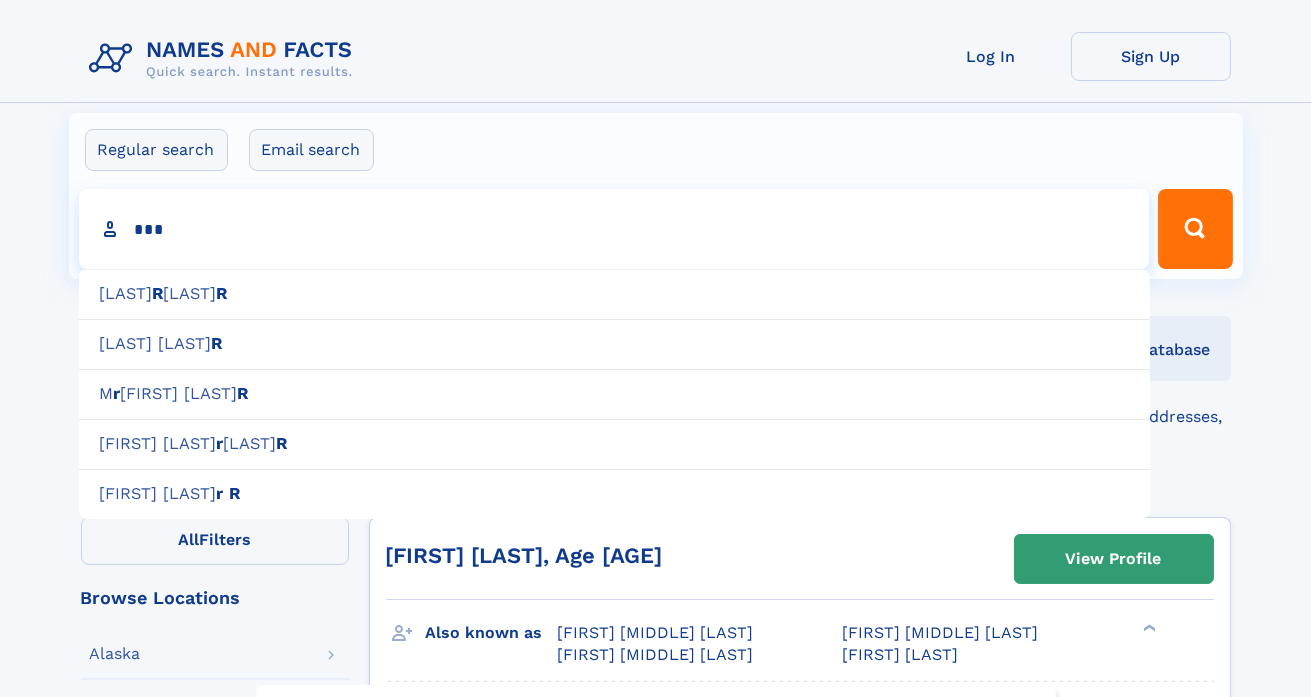 type on "*****" 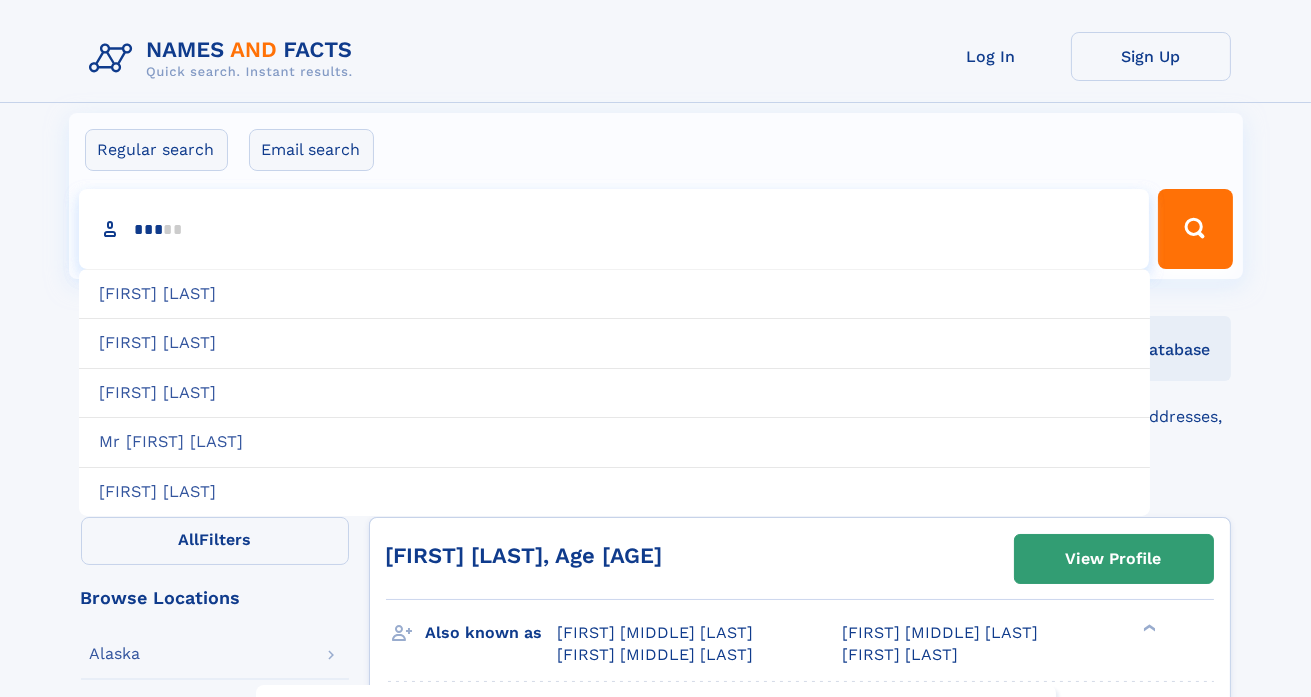 type on "****" 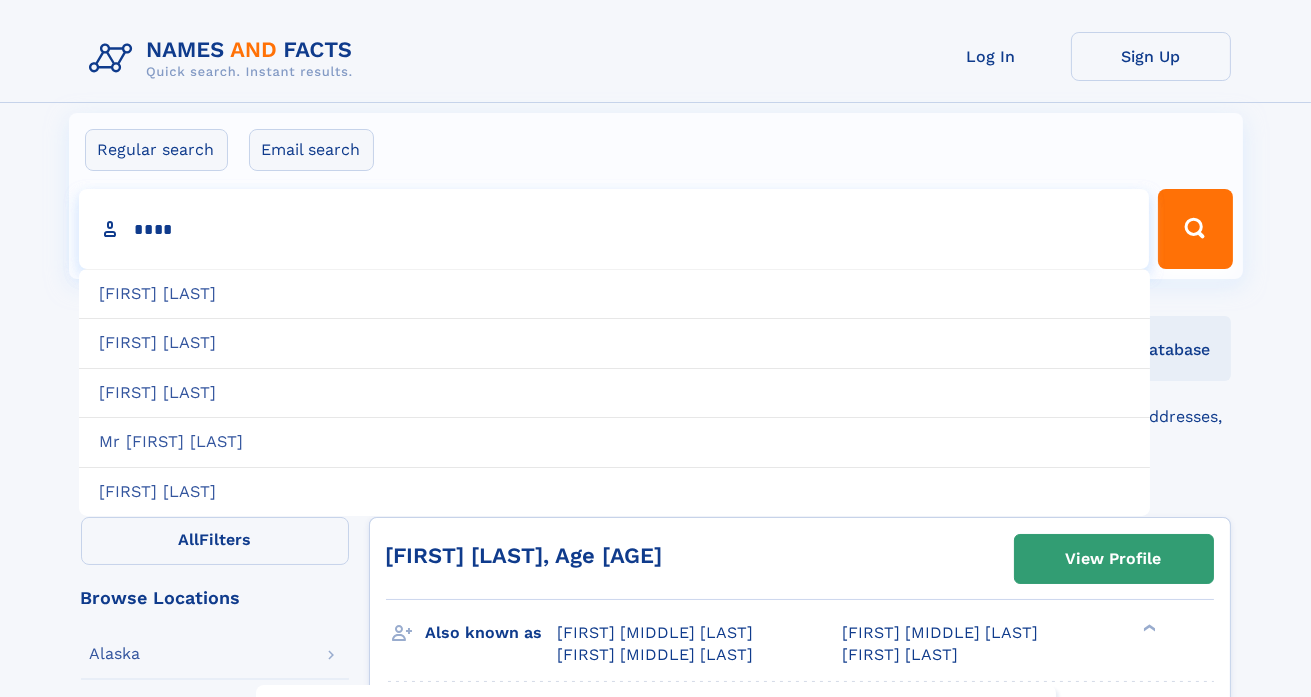 type on "**********" 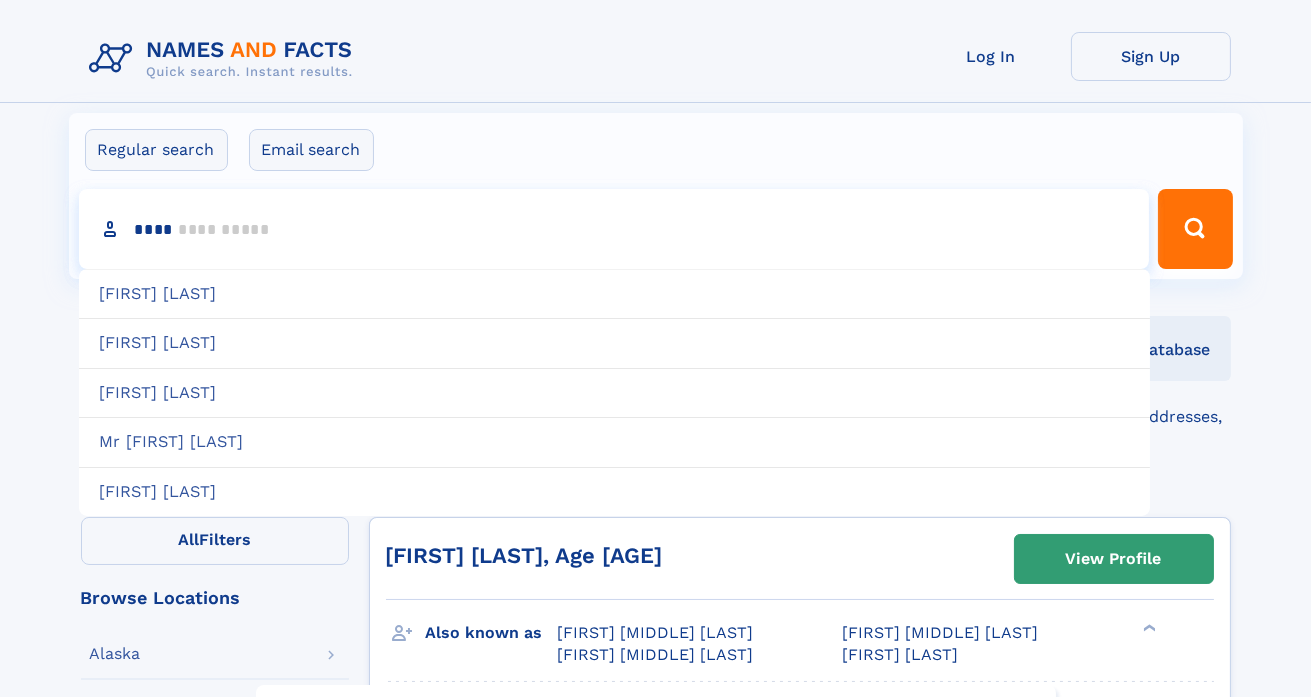 type on "*****" 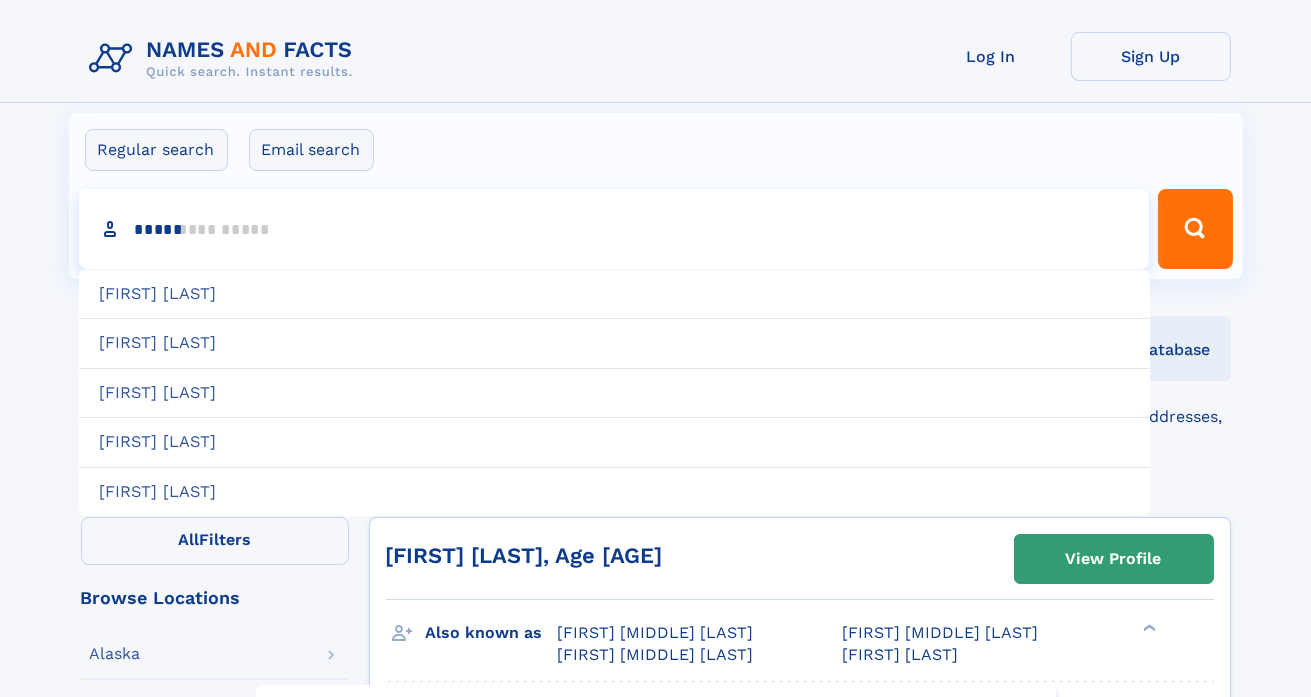 type 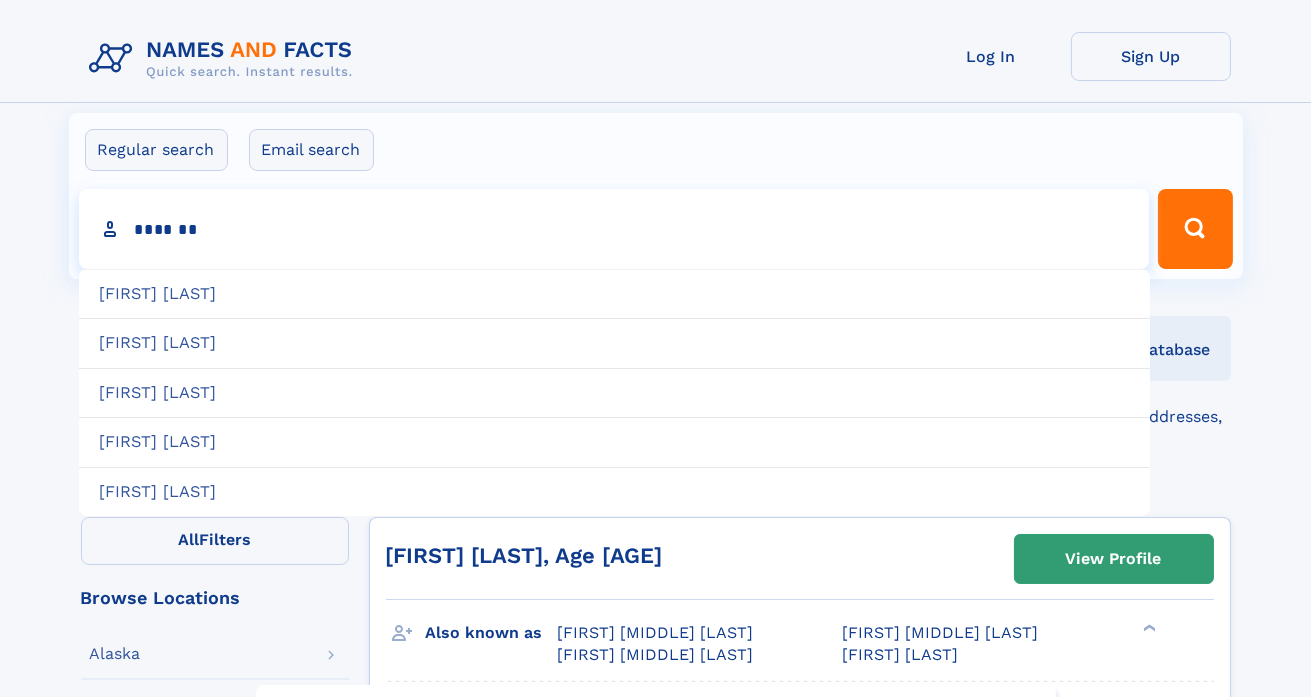 type on "*******" 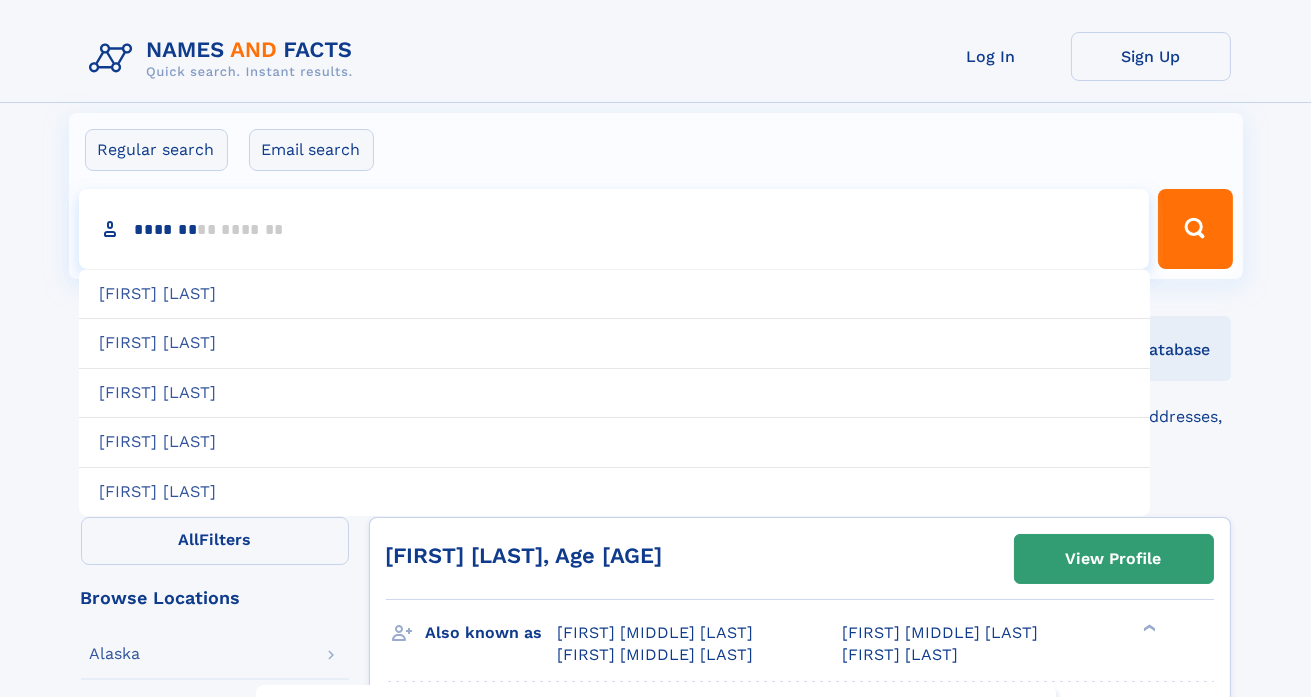 type on "*********" 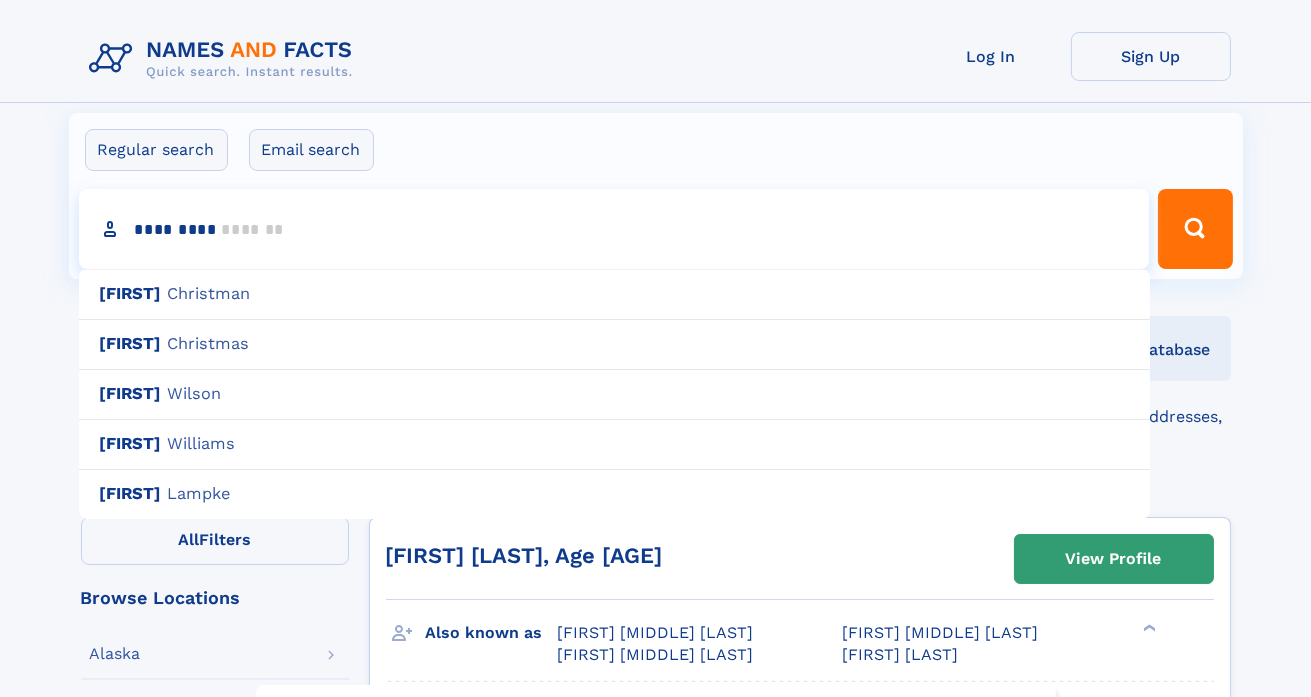 type 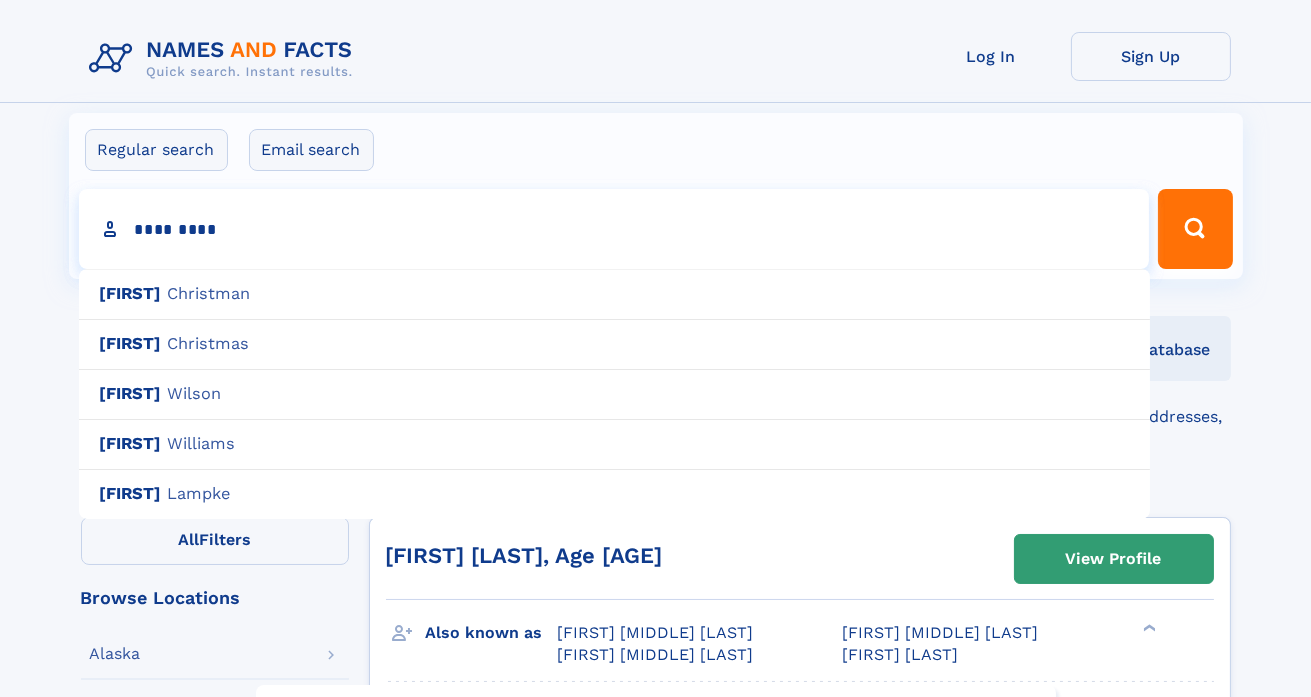 type on "*********" 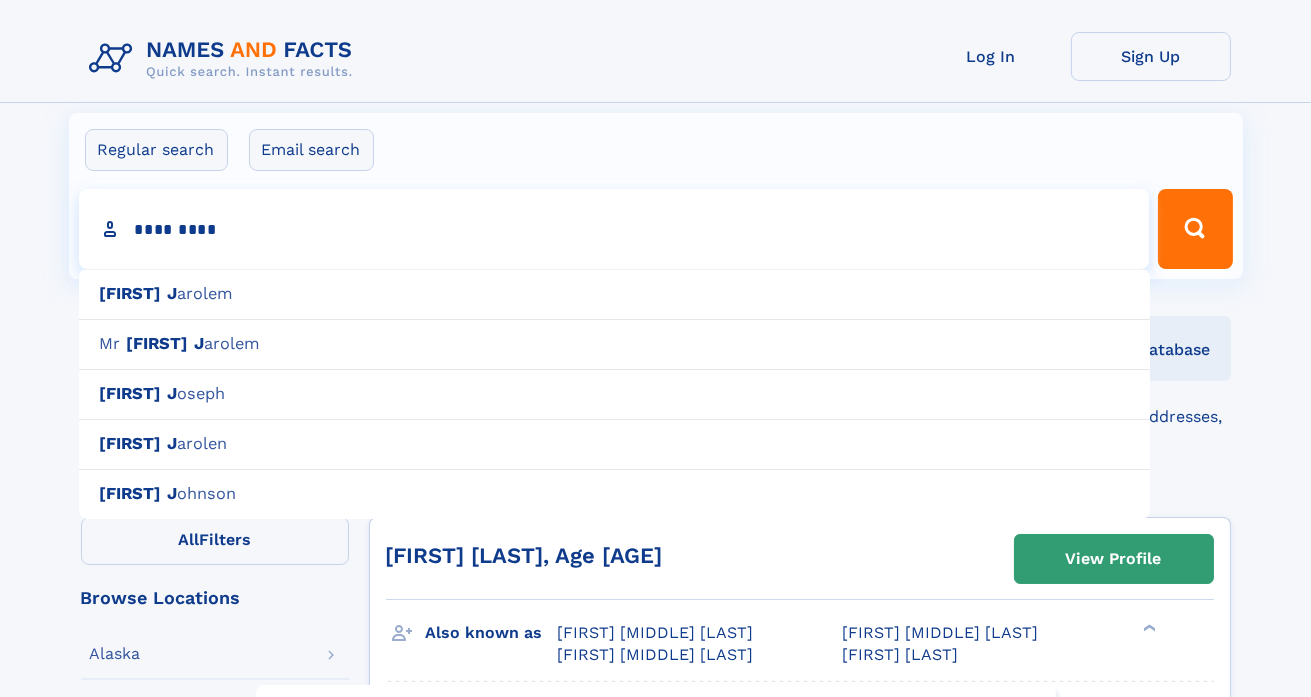 type on "**********" 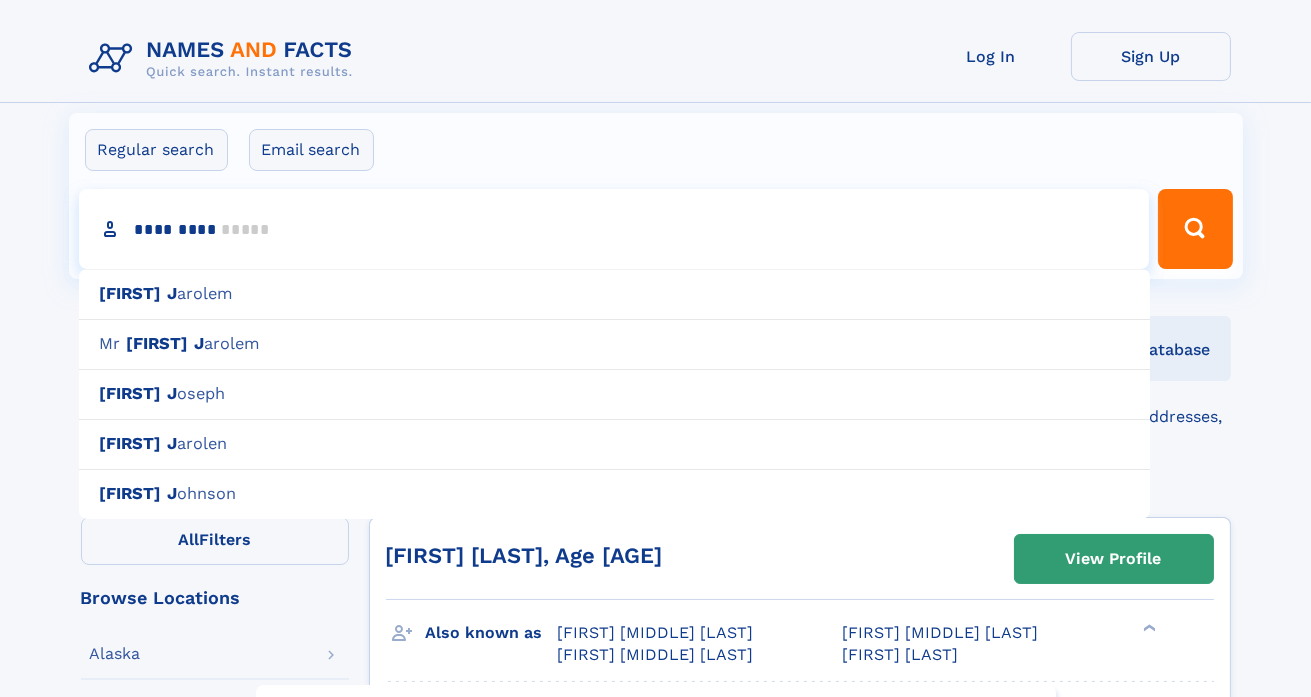 type on "**********" 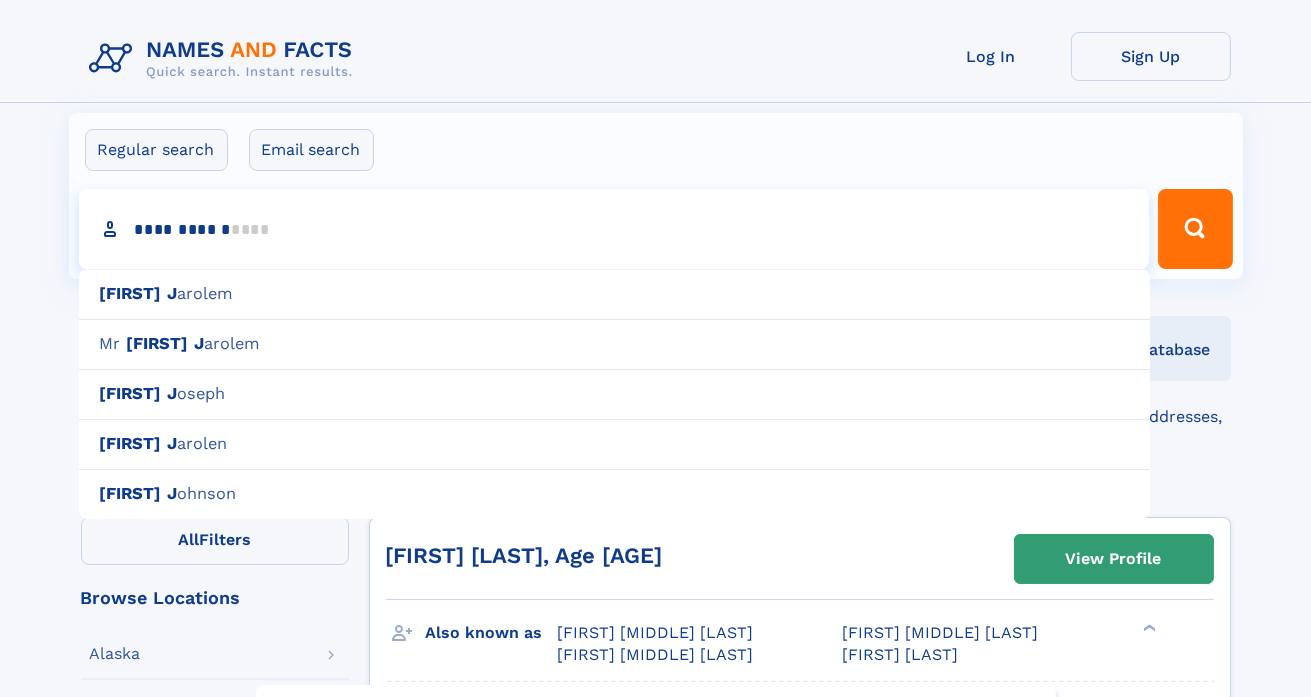 type 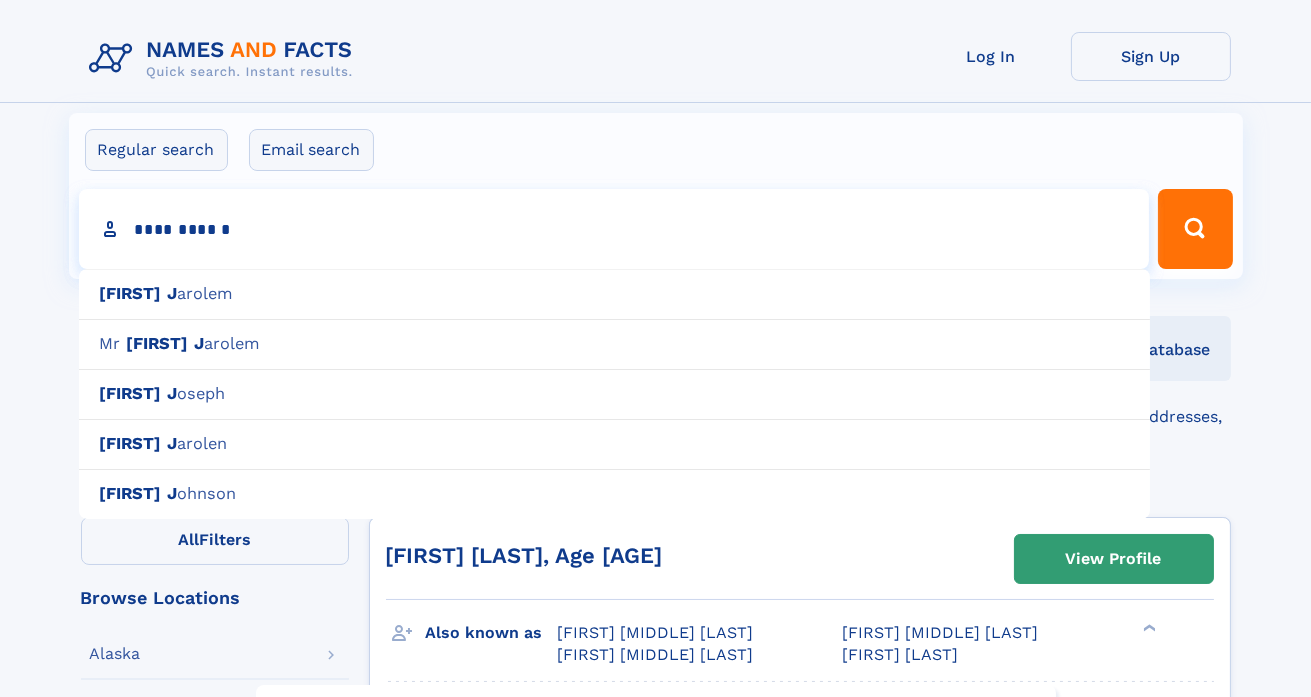 type on "**********" 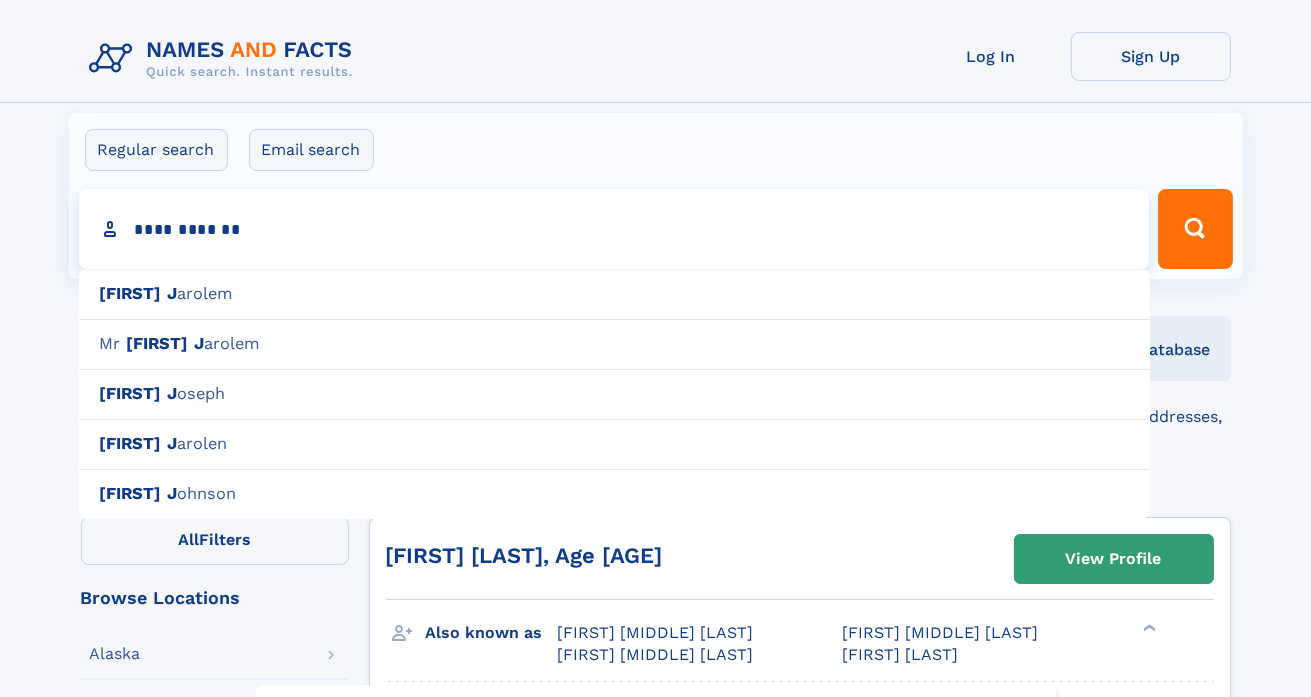 type on "**********" 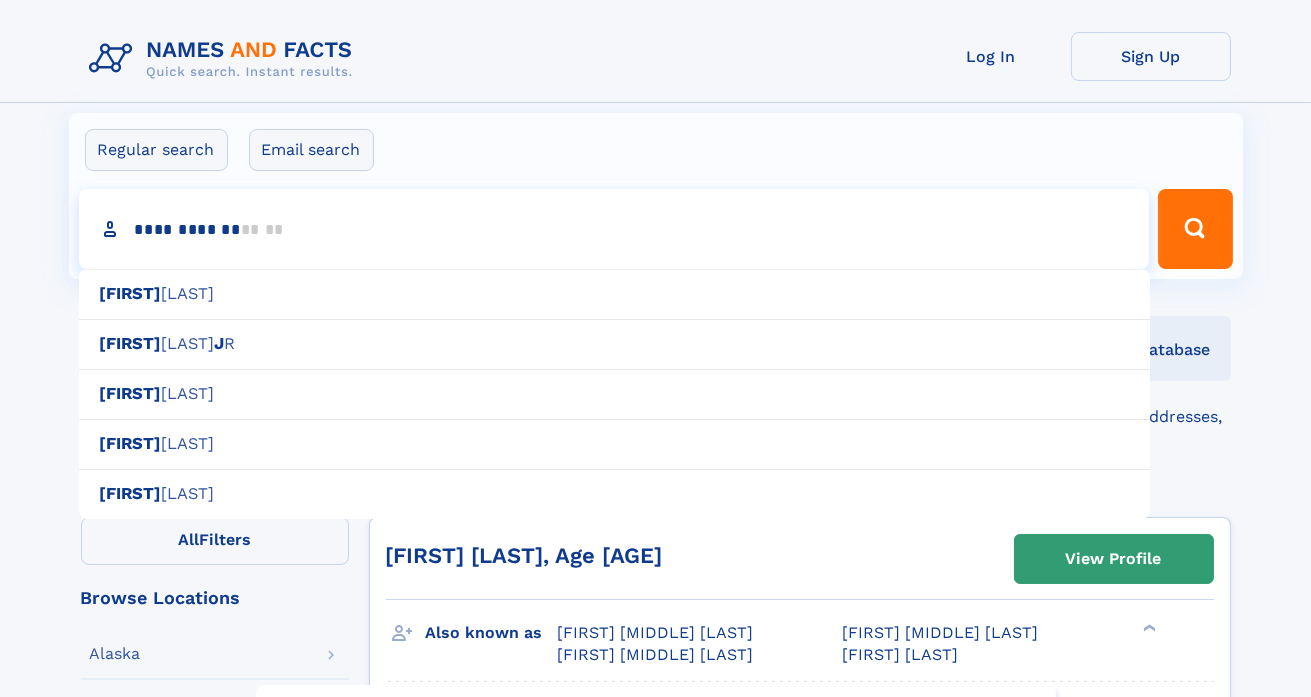type 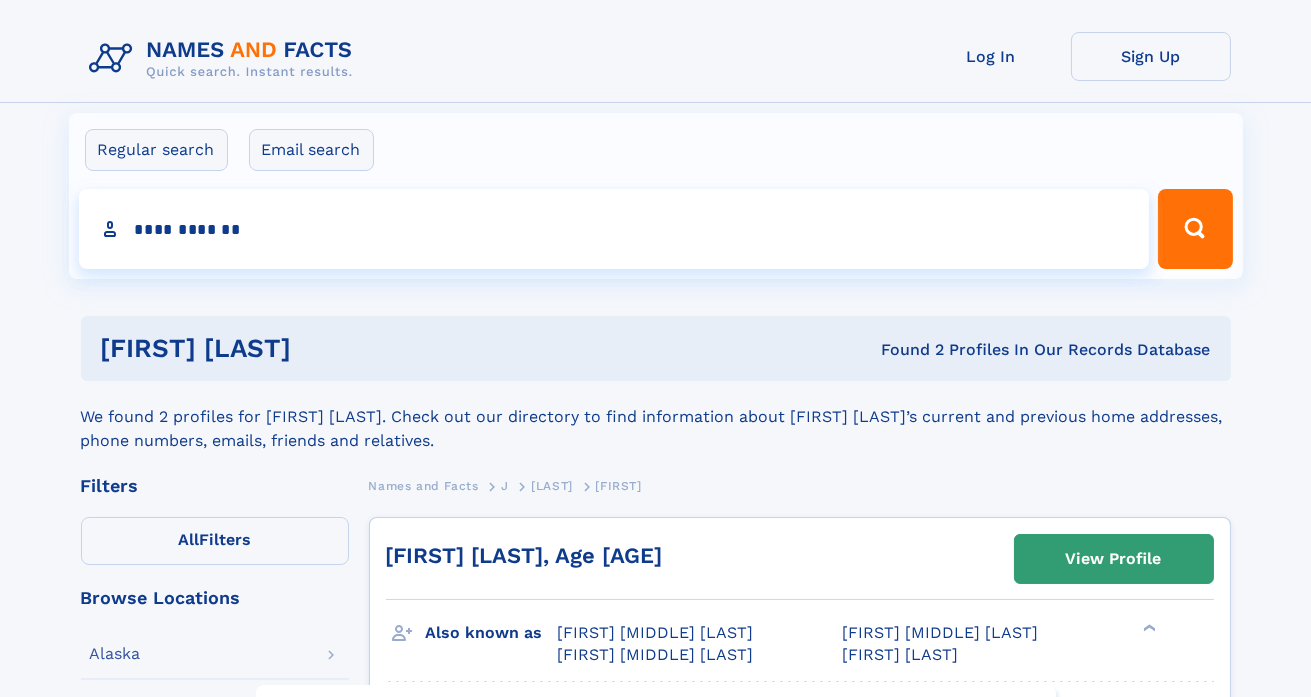 type on "**********" 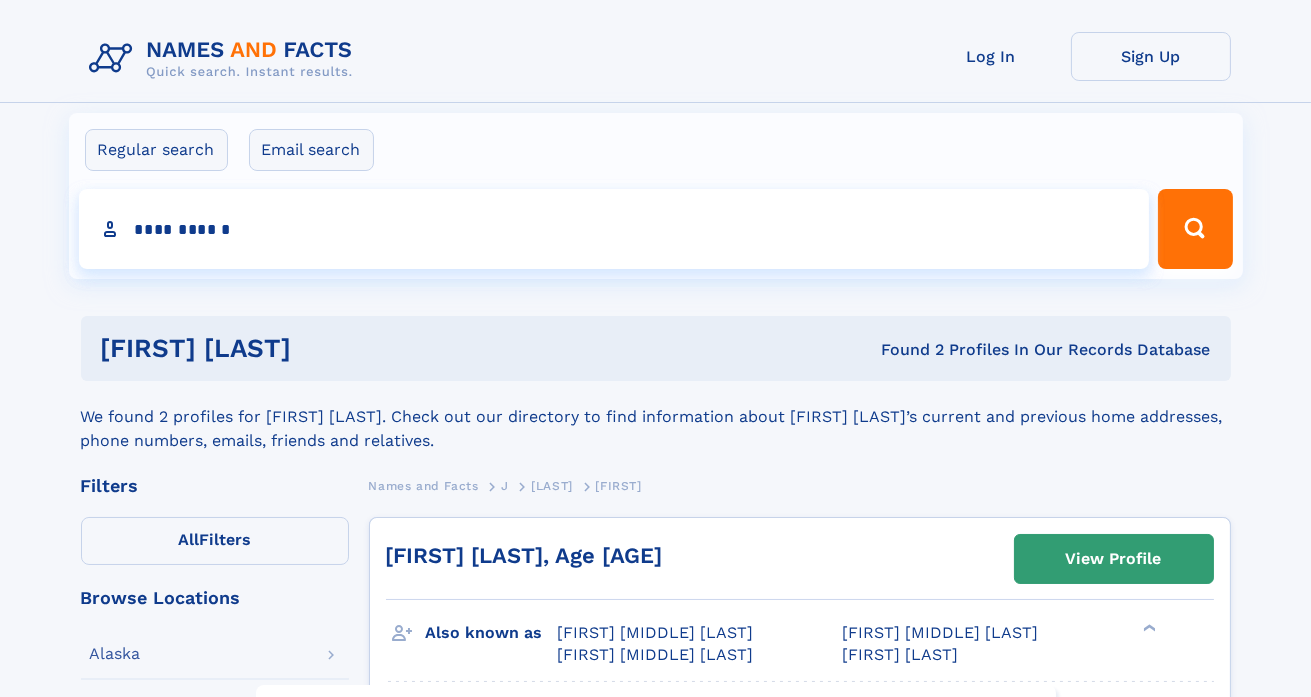 type on "**********" 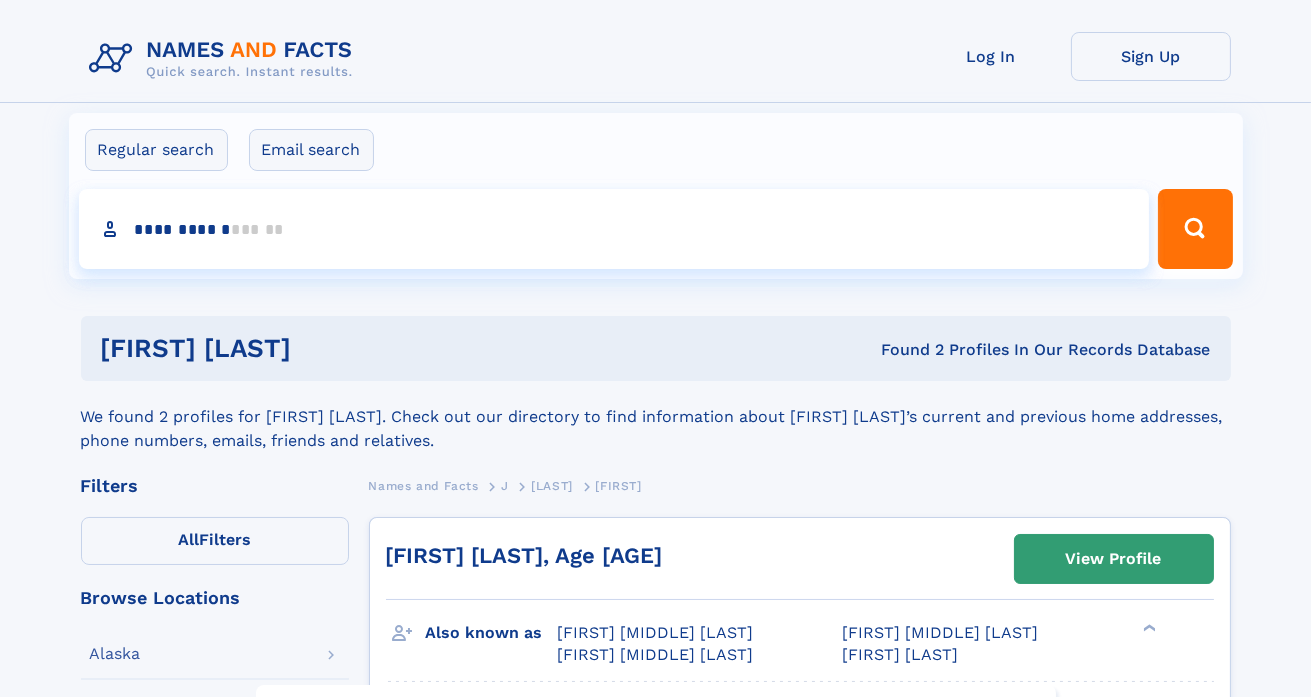 type on "**********" 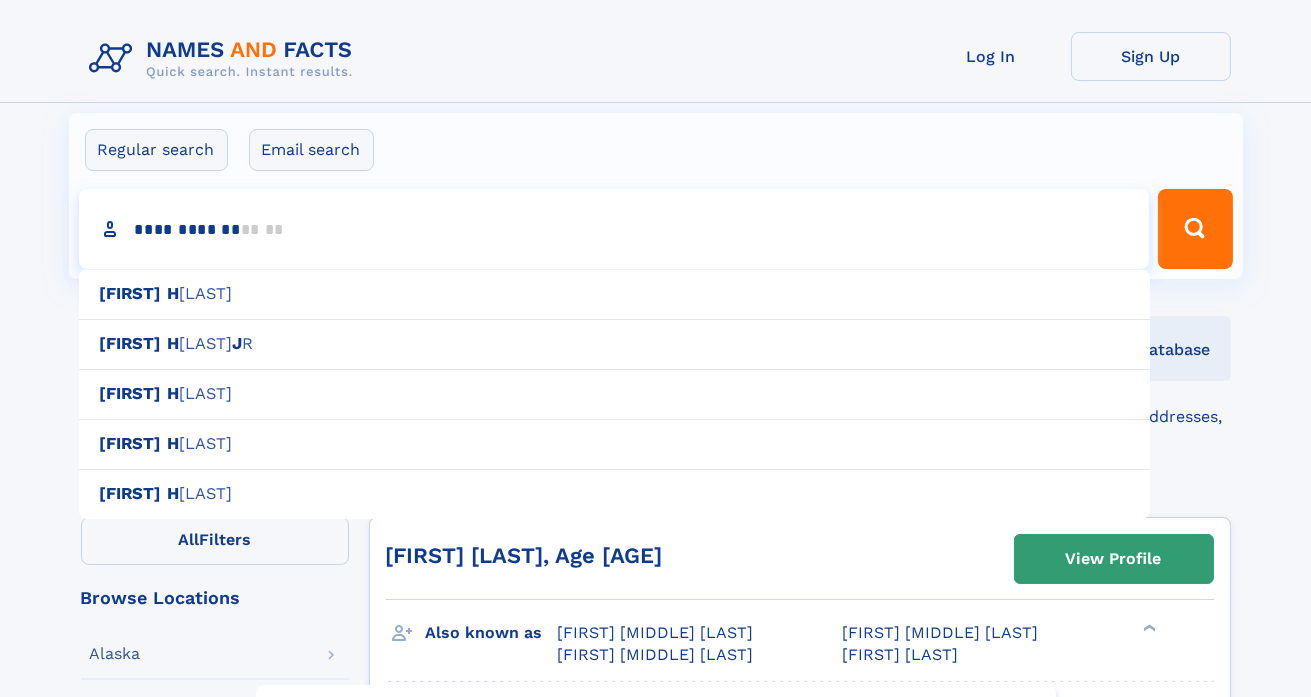 type 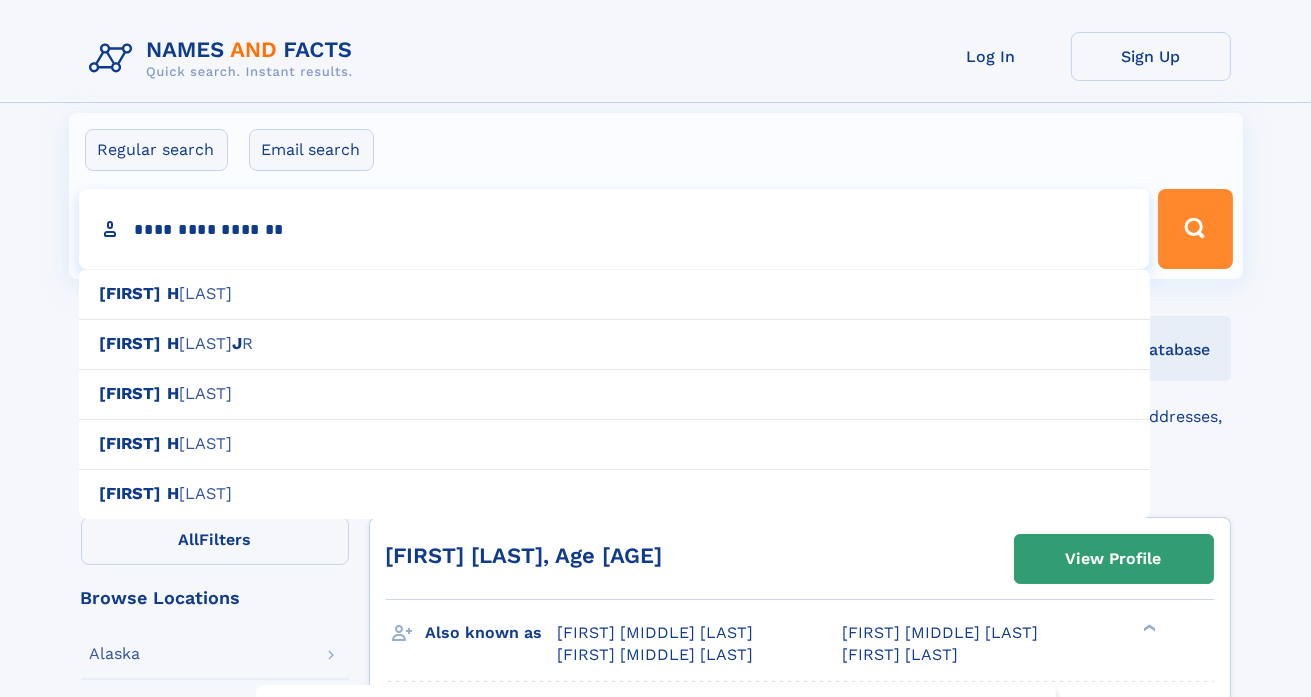 type on "**********" 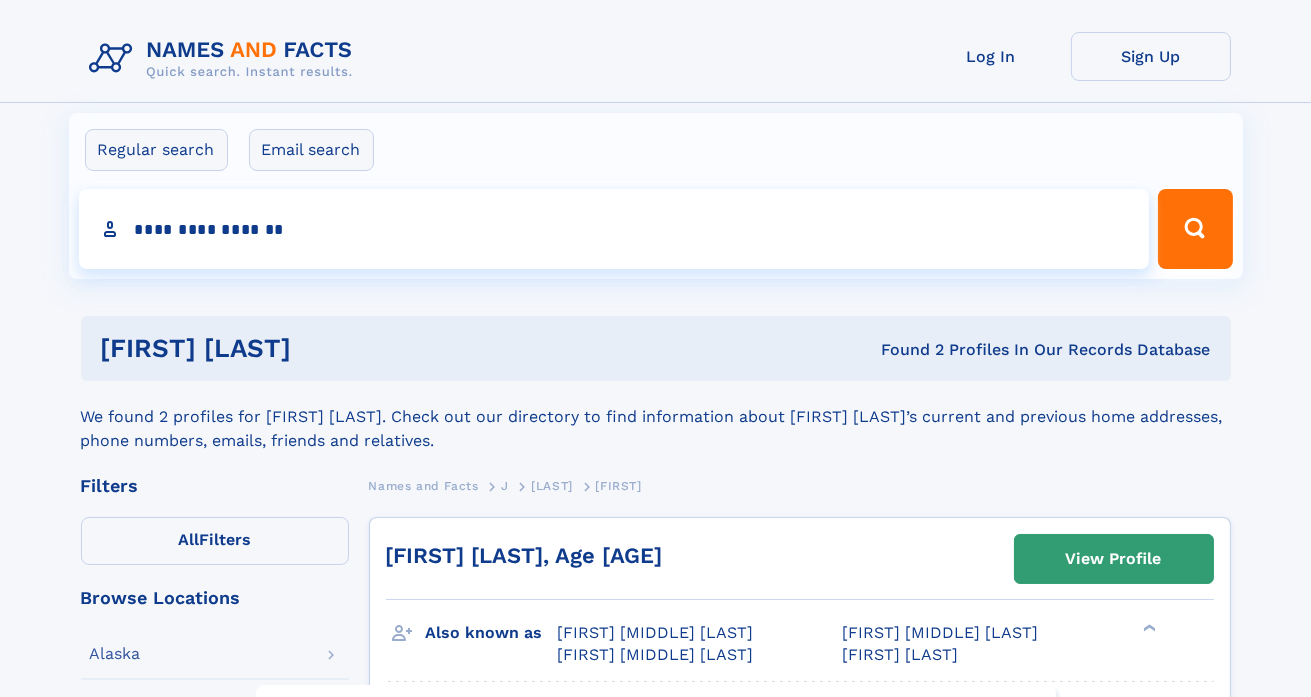 type on "**********" 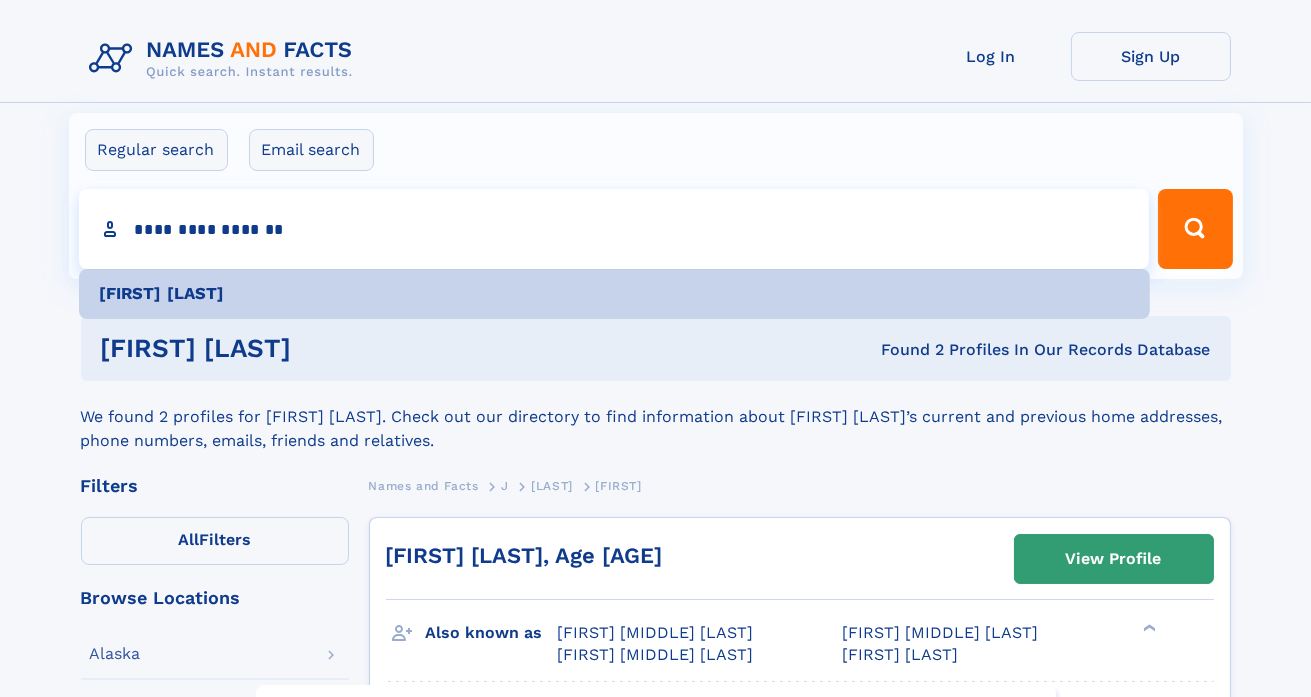 click on "Richard   Harrell" at bounding box center [614, 294] 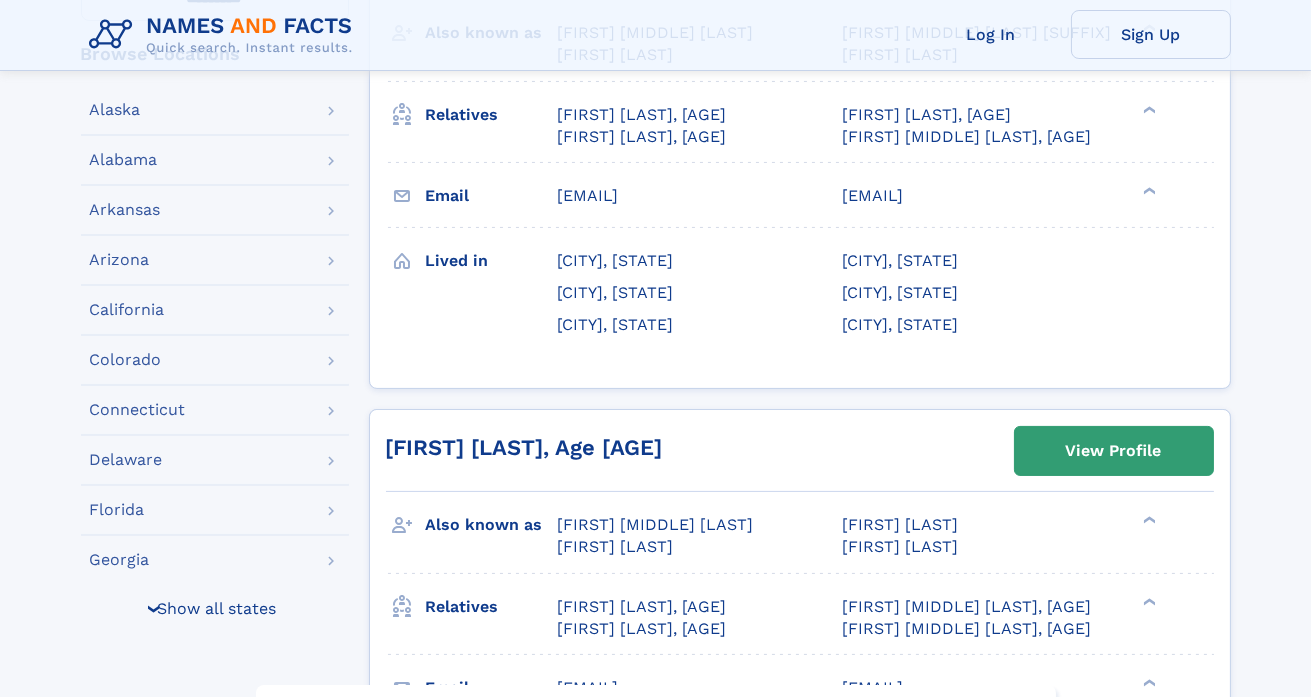 scroll, scrollTop: 499, scrollLeft: 0, axis: vertical 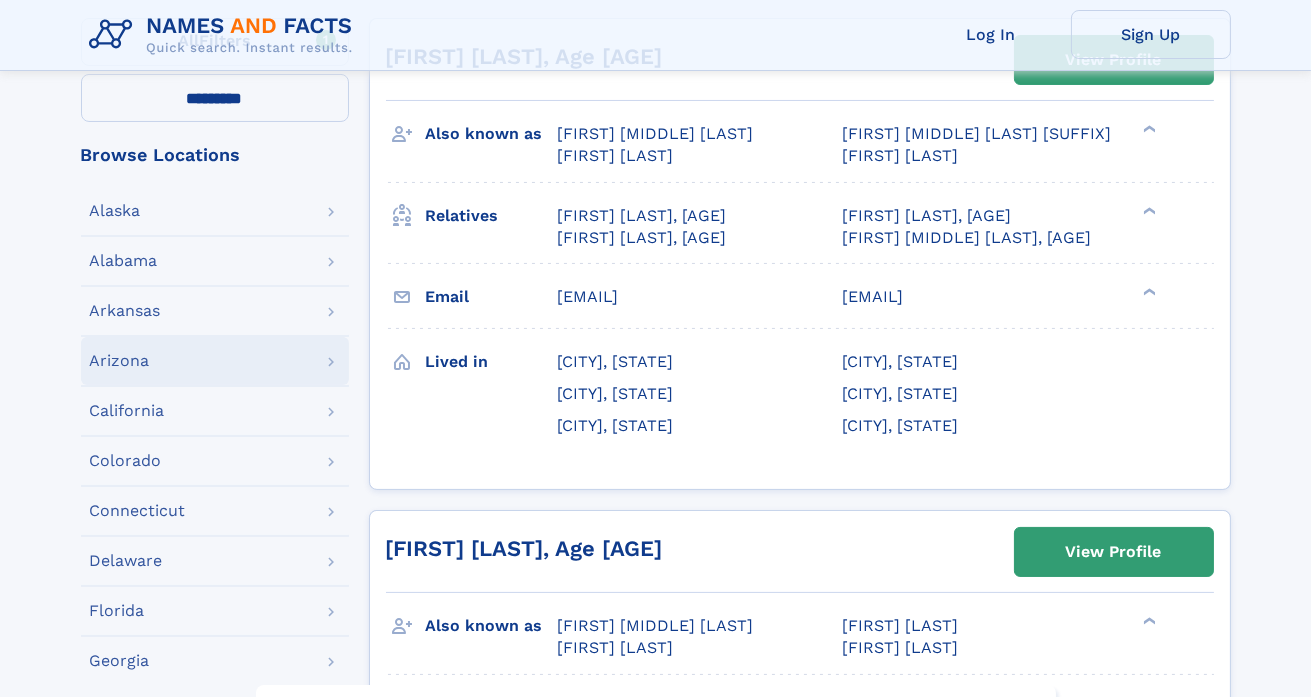 click on "Arizona" at bounding box center (120, 361) 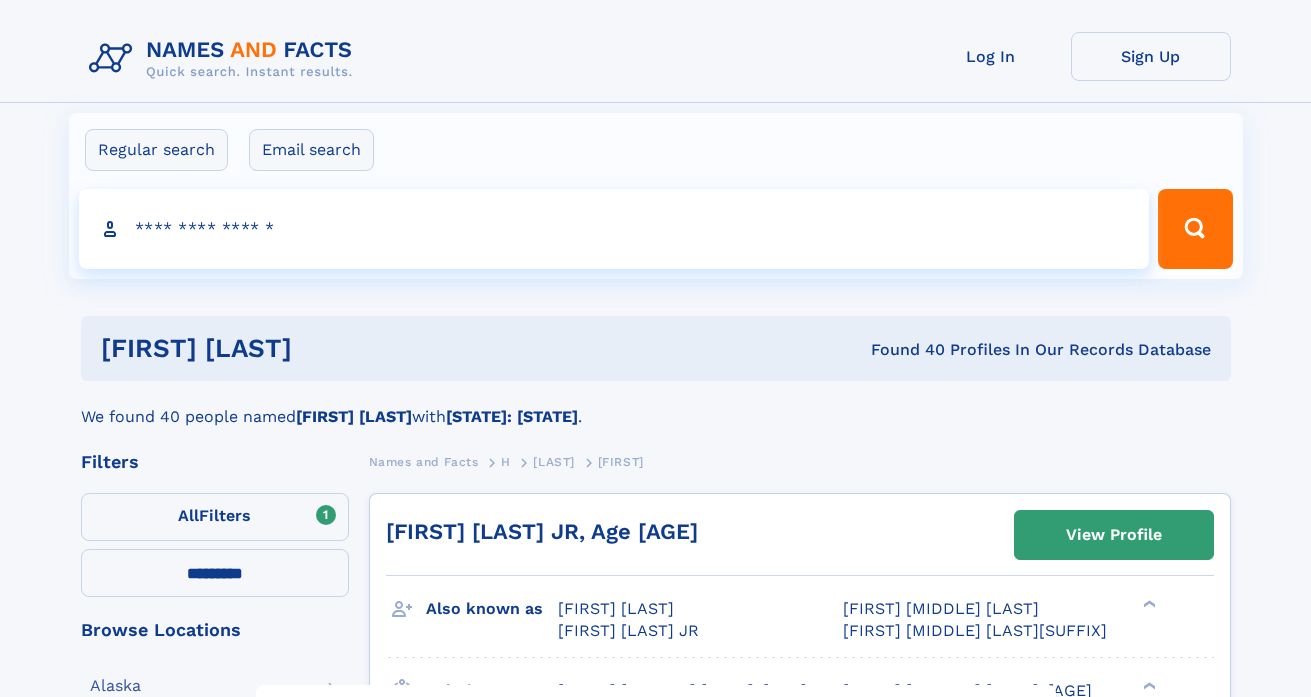 select on "**" 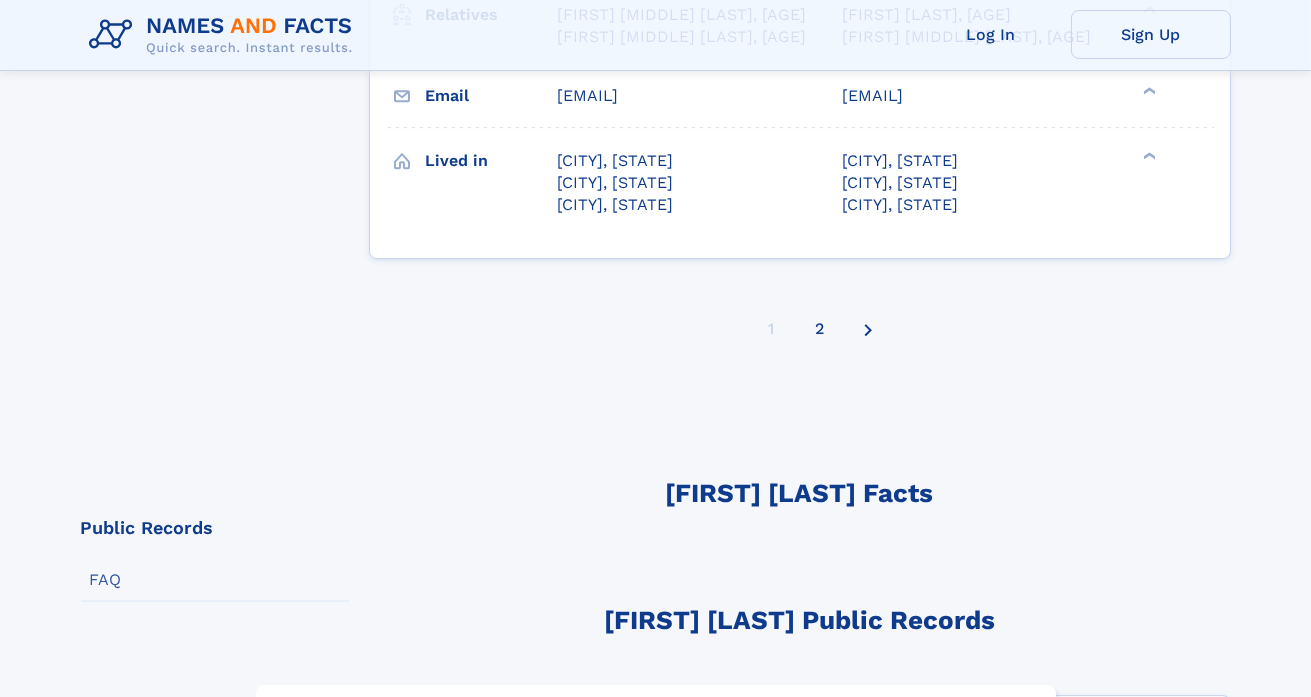 scroll, scrollTop: 9200, scrollLeft: 0, axis: vertical 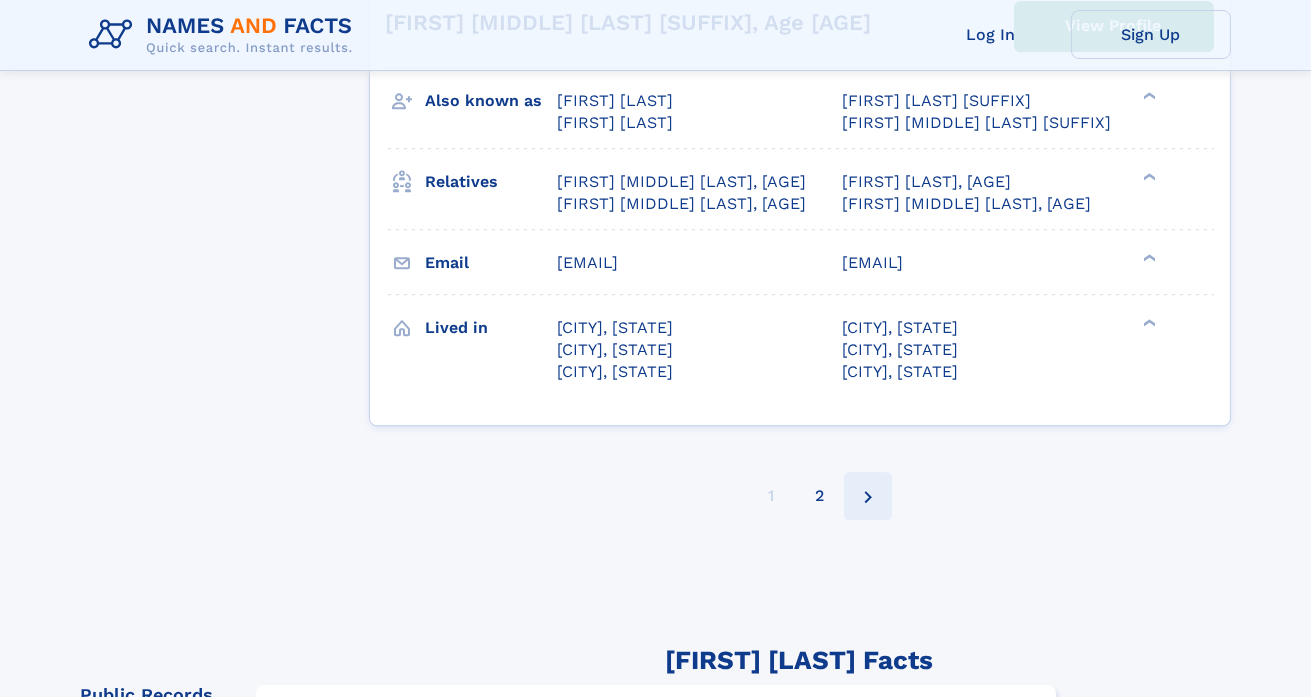 click 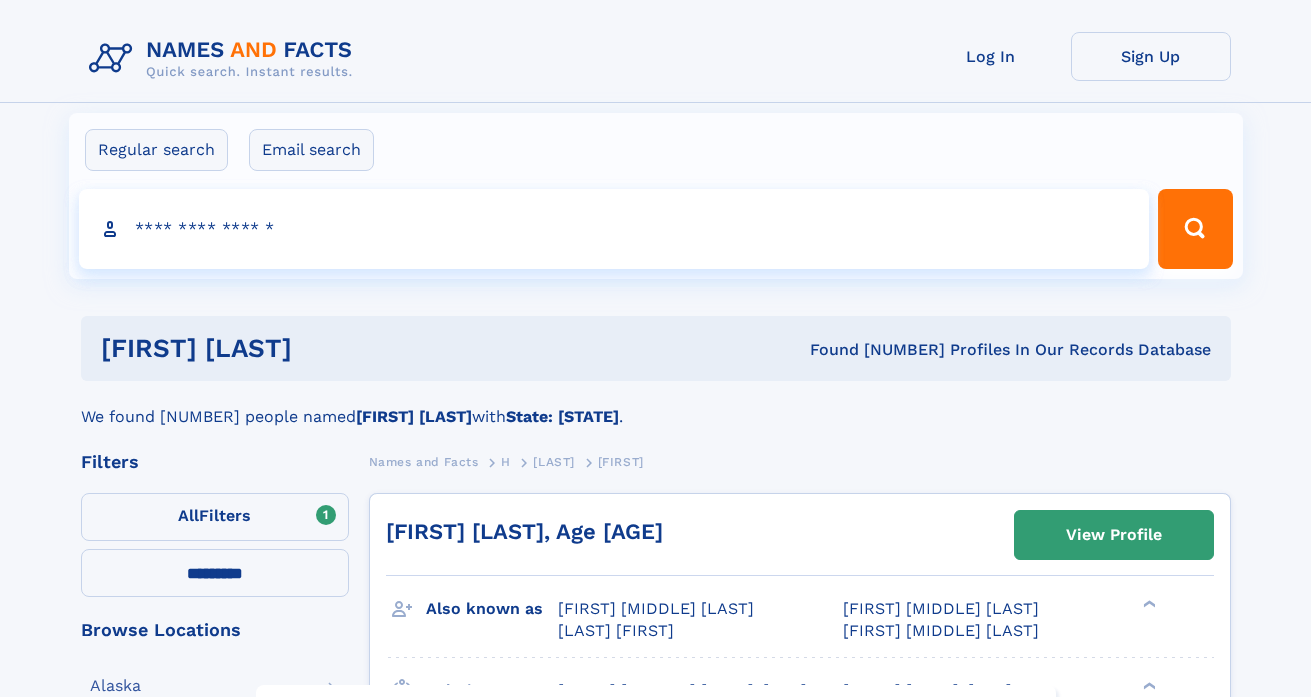 select on "**" 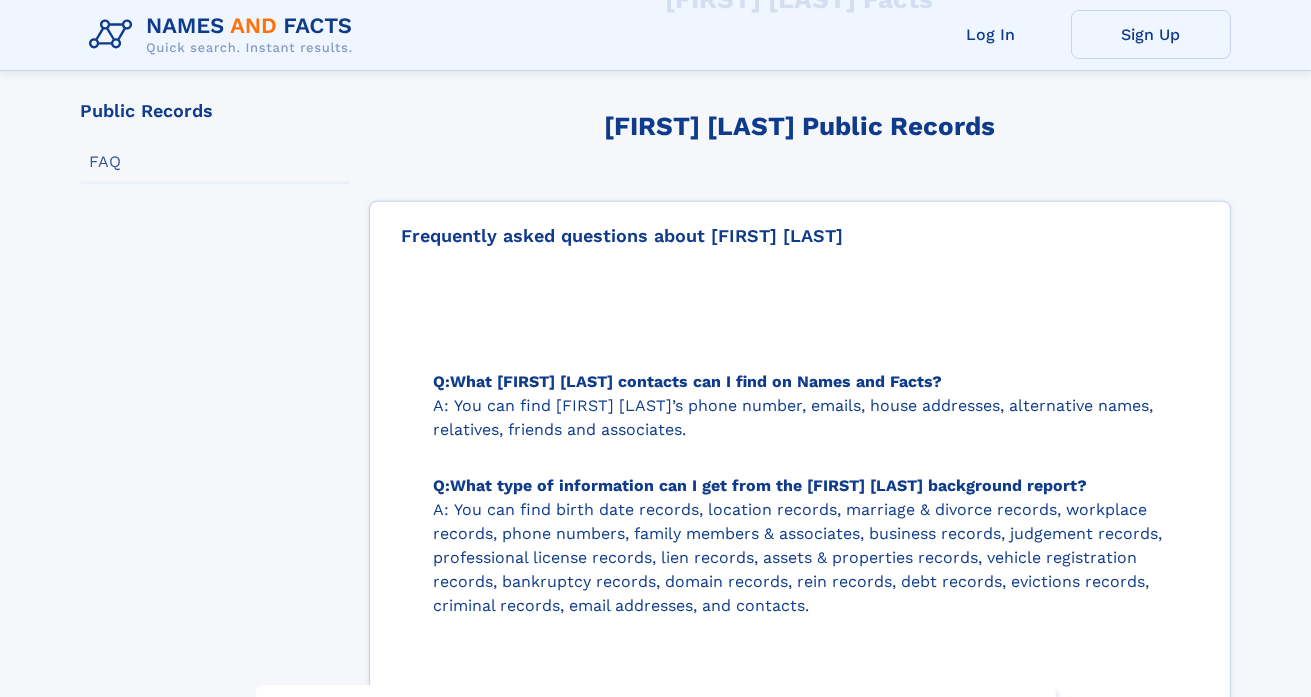 scroll, scrollTop: 2700, scrollLeft: 0, axis: vertical 